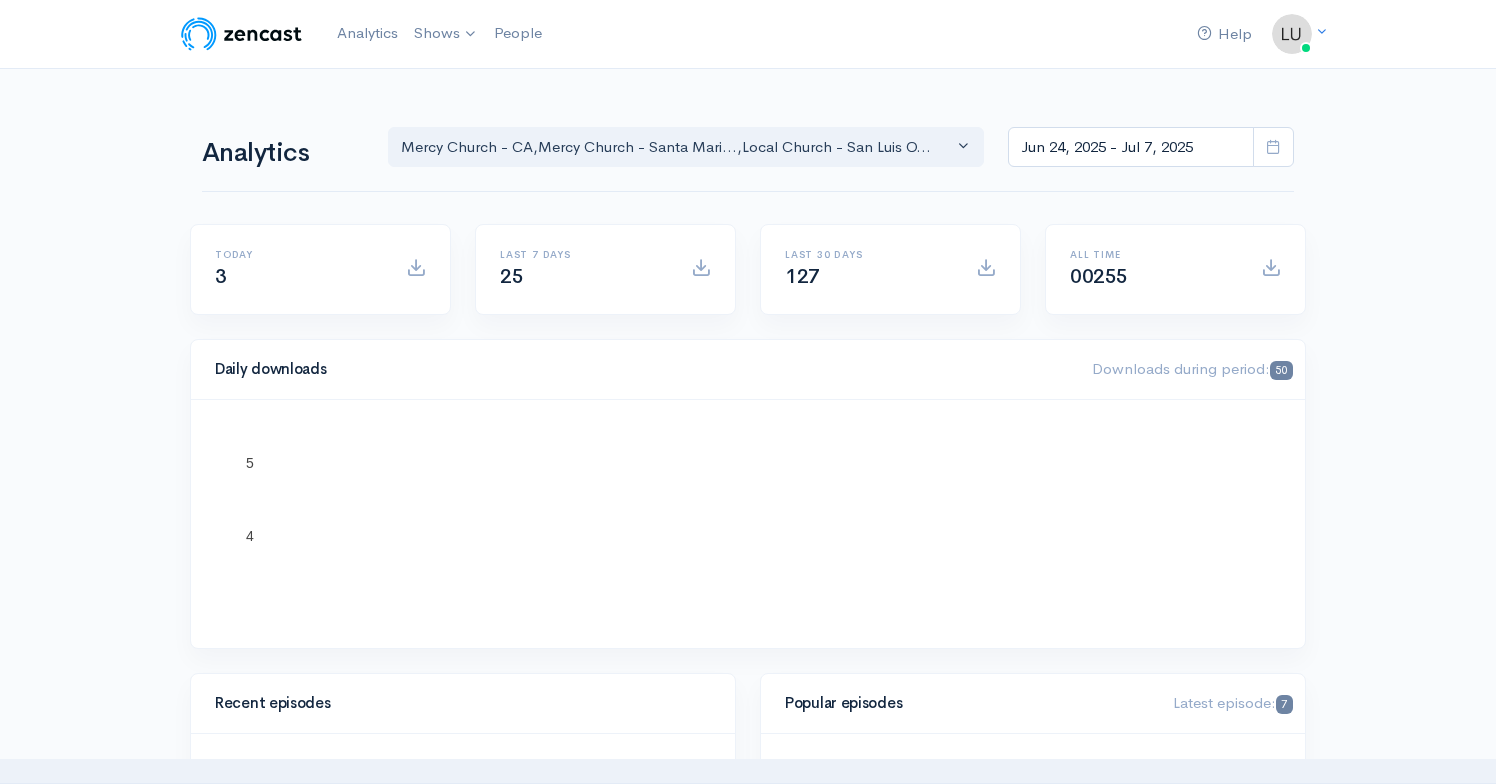 scroll, scrollTop: 0, scrollLeft: 0, axis: both 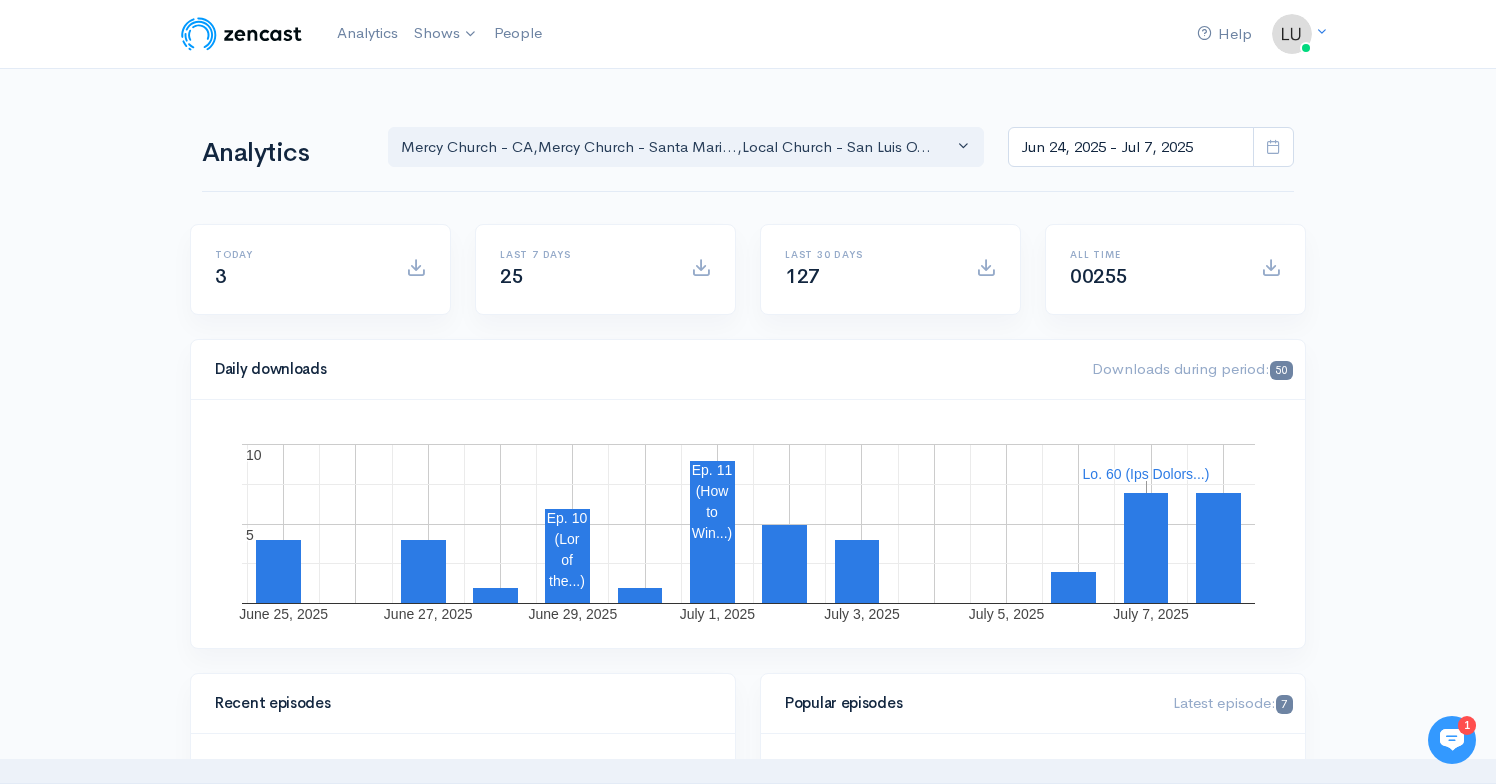 click at bounding box center (241, 34) 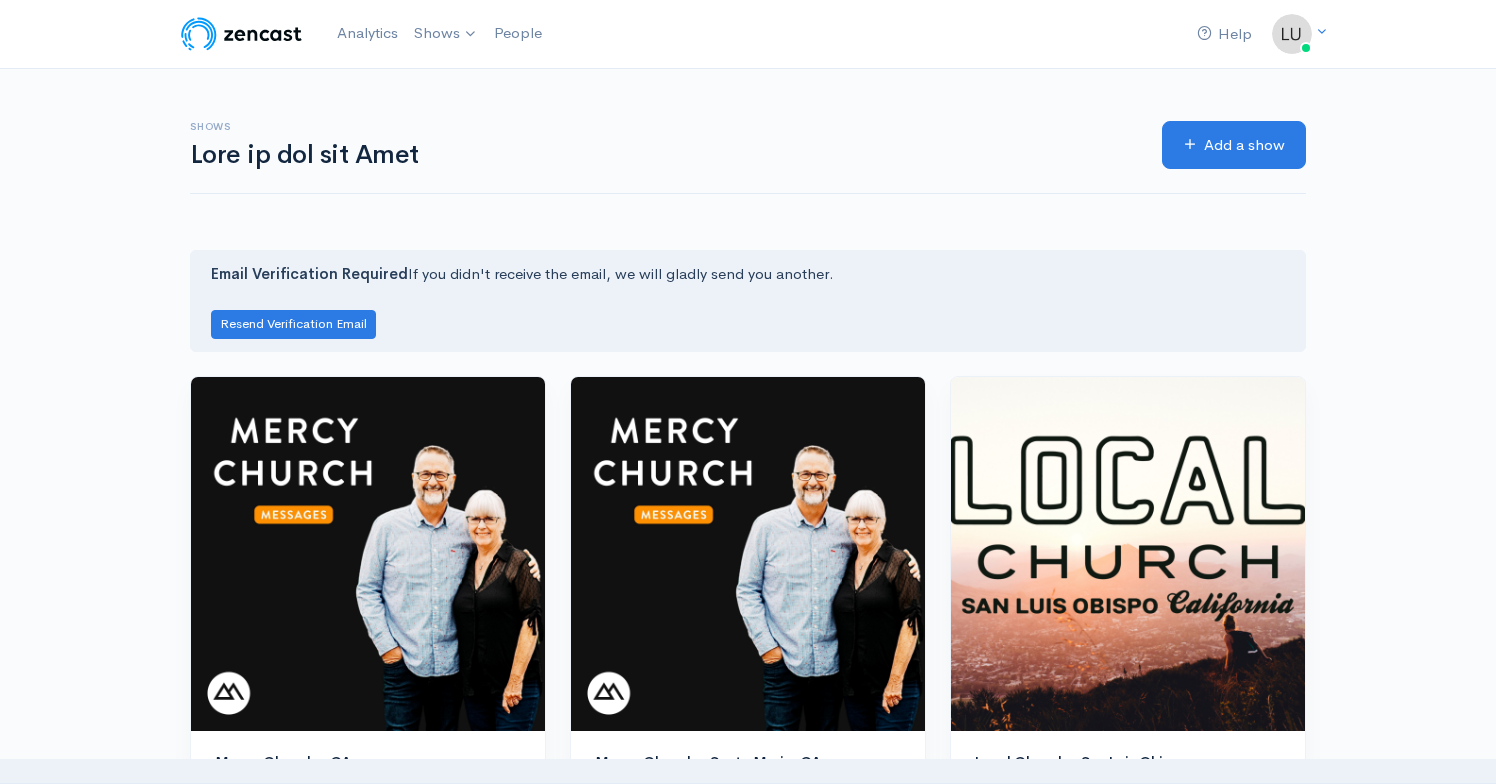 scroll, scrollTop: 0, scrollLeft: 0, axis: both 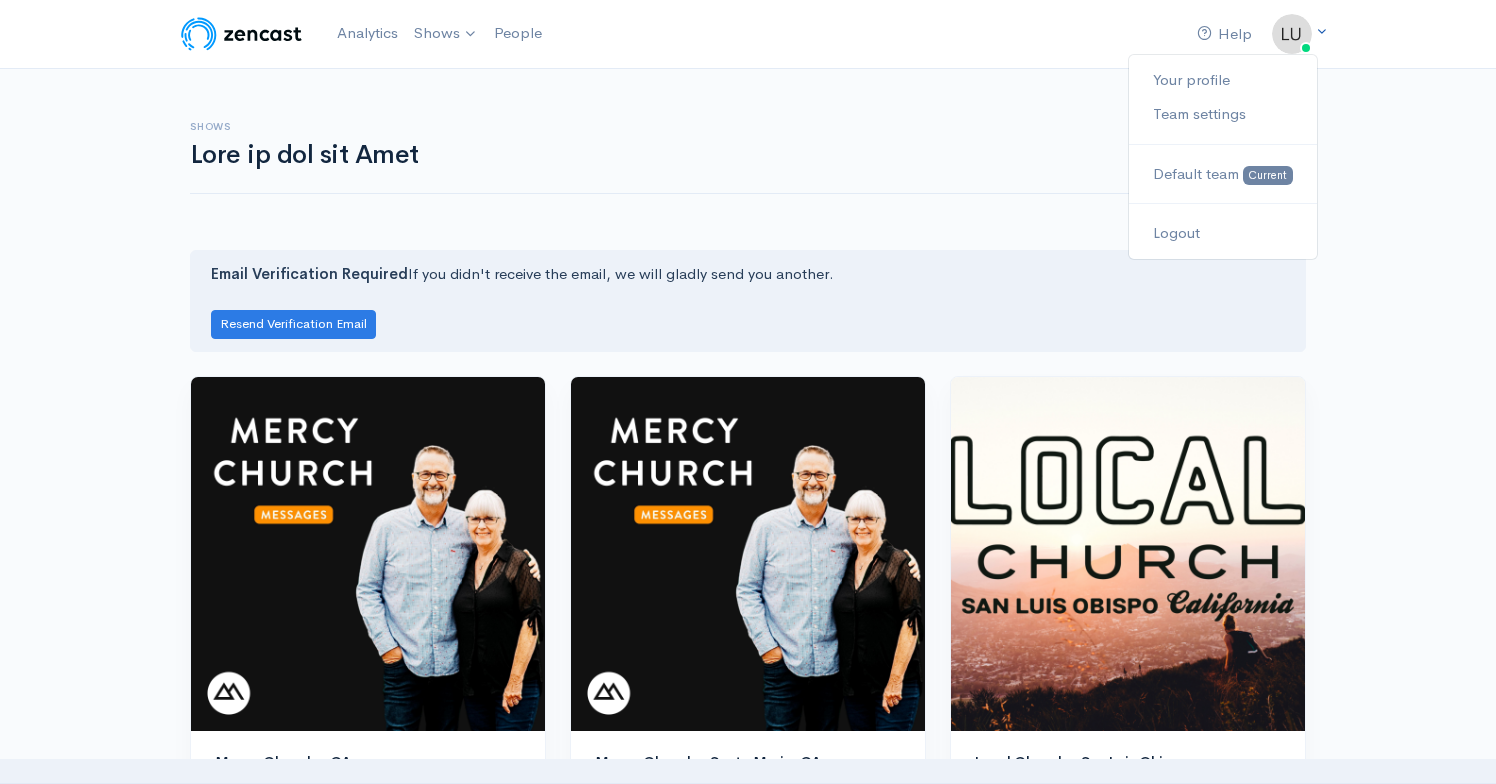 click at bounding box center (1292, 34) 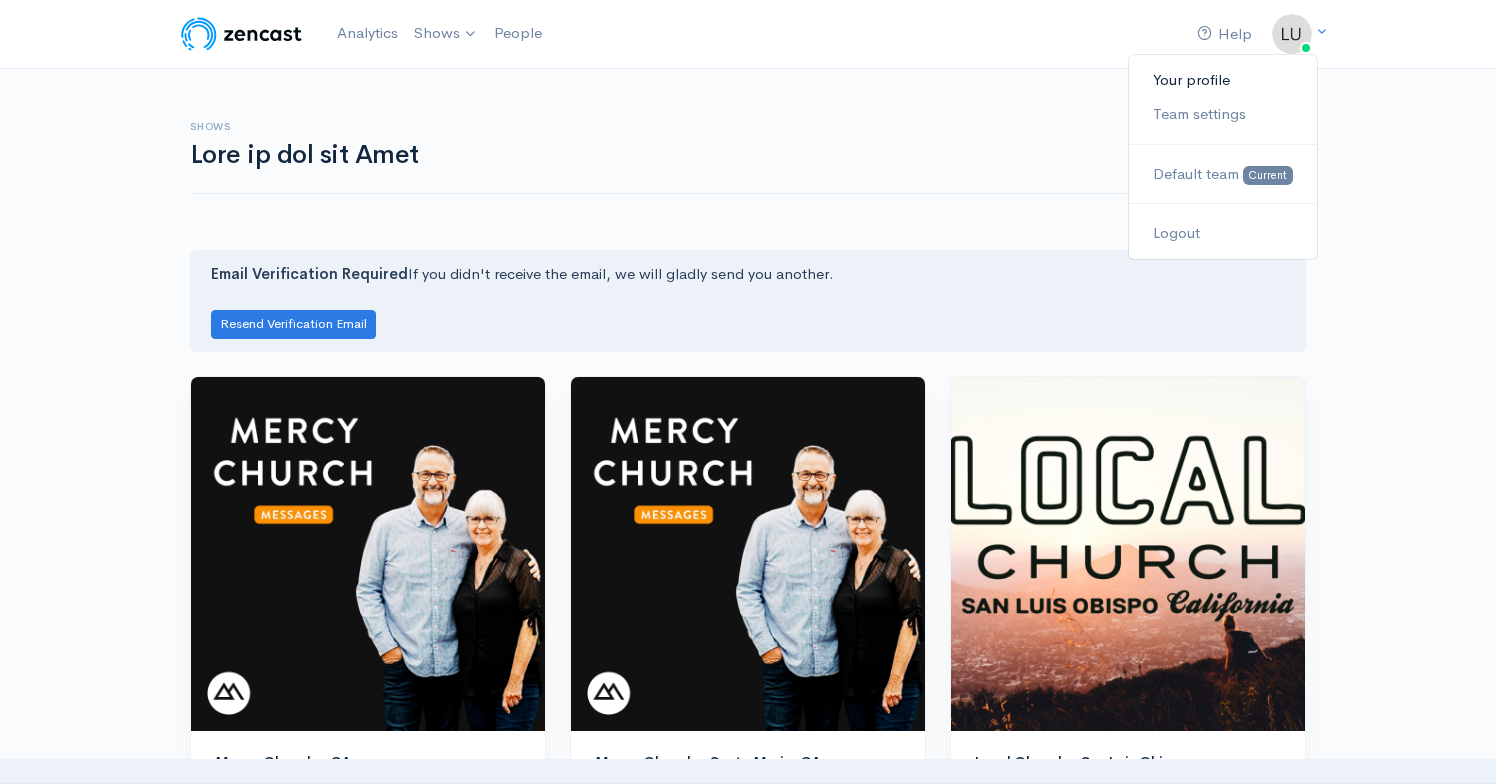 click on "Your profile" at bounding box center (1223, 80) 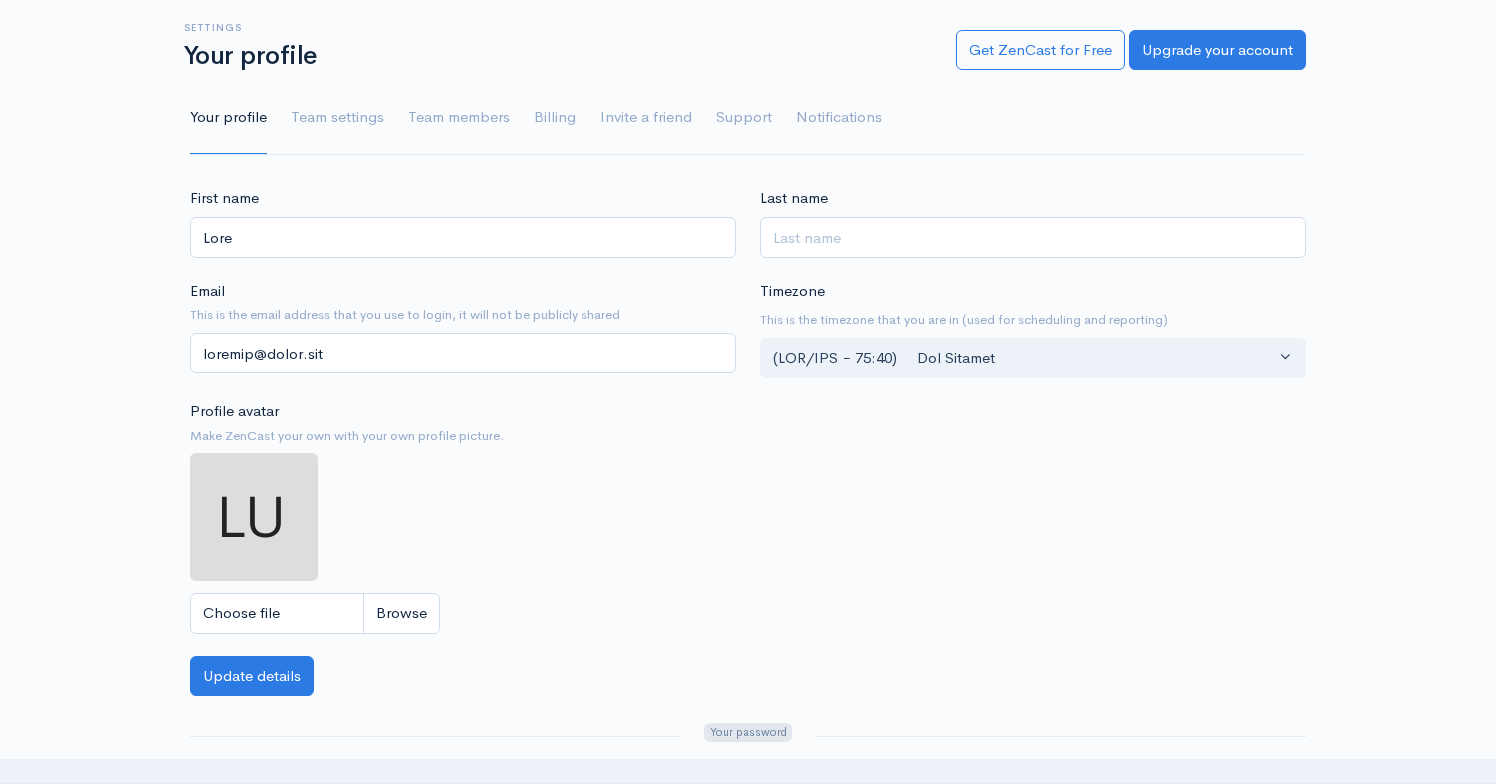 scroll, scrollTop: 55, scrollLeft: 0, axis: vertical 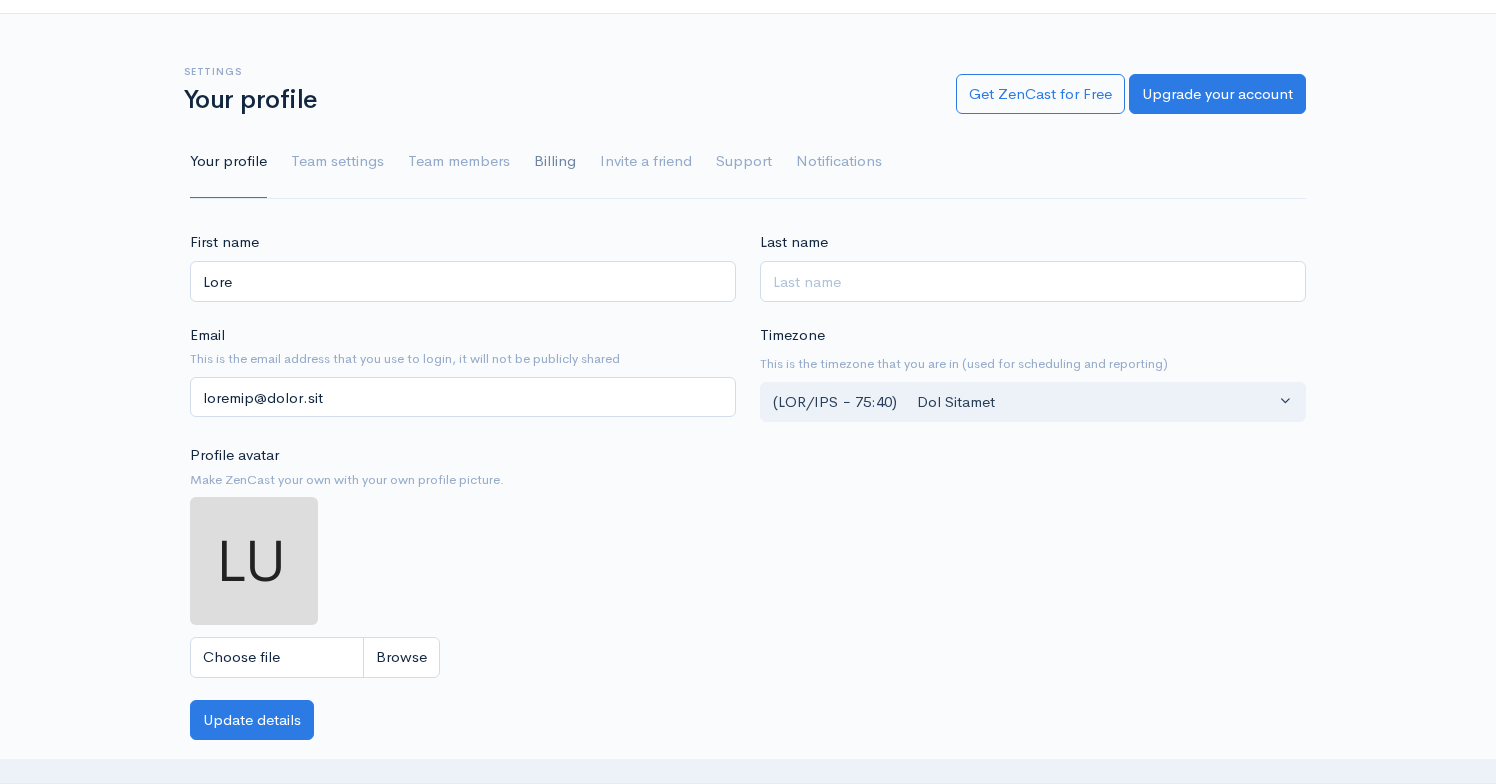 click on "Billing" at bounding box center (555, 162) 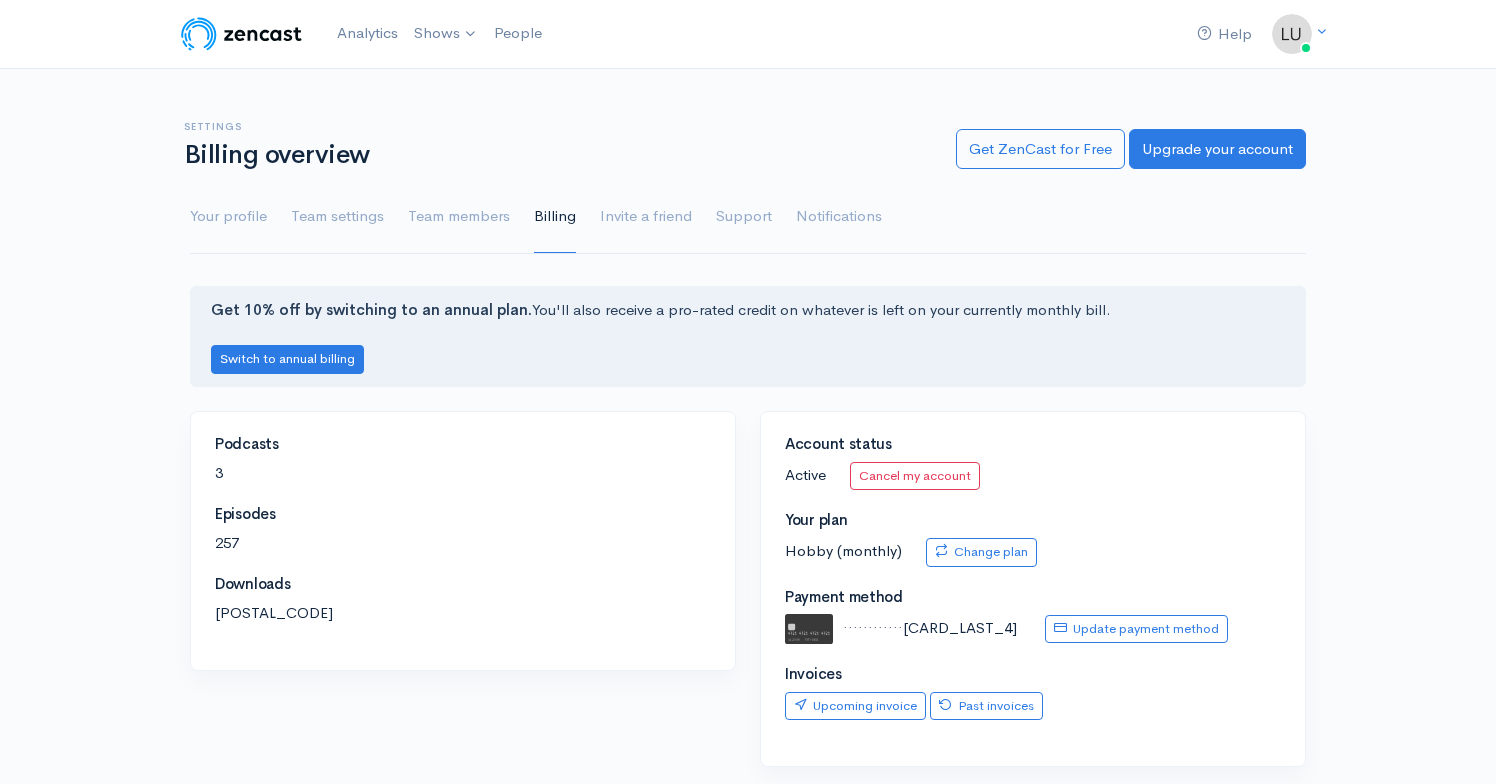 scroll, scrollTop: 55, scrollLeft: 0, axis: vertical 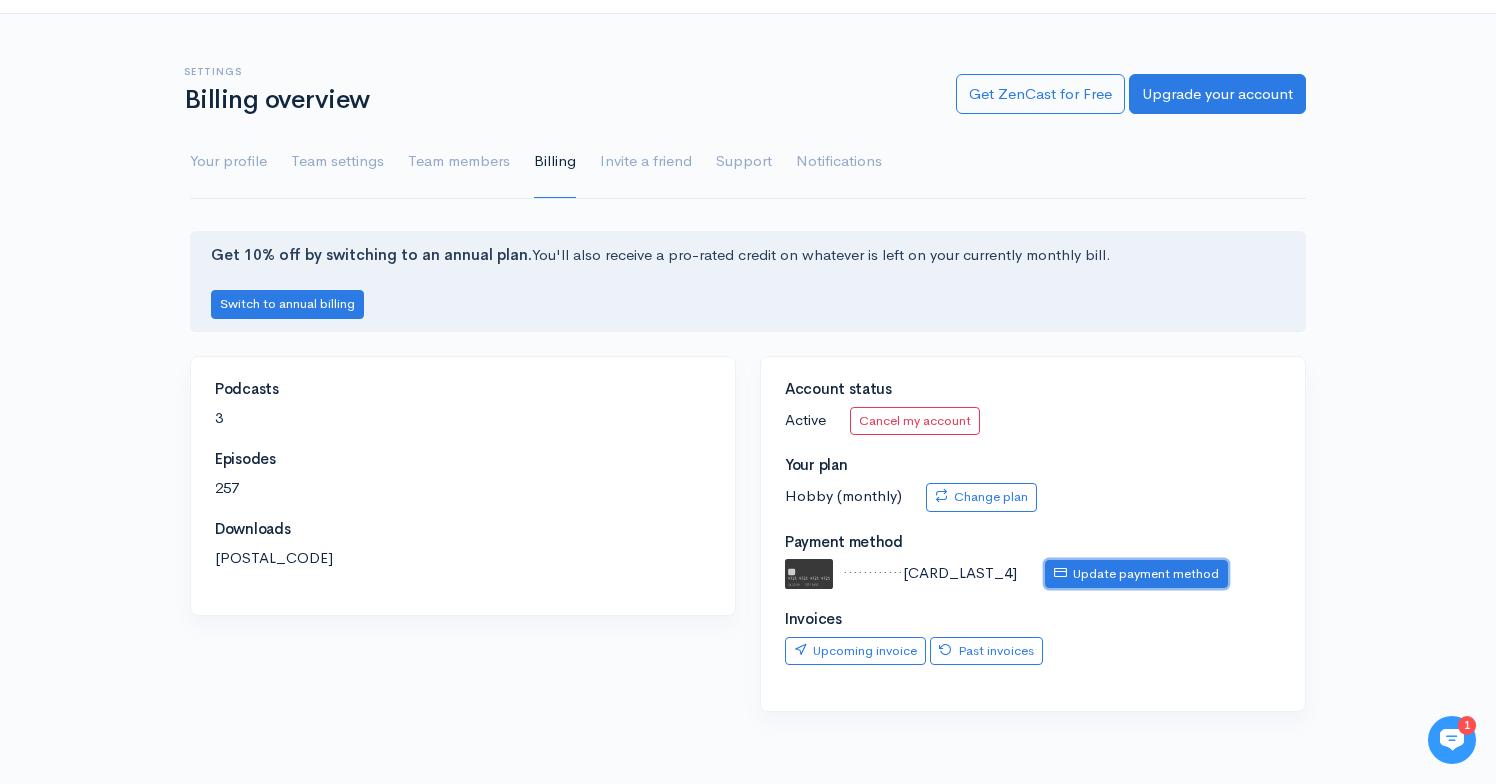 click on "Update payment method" at bounding box center [1136, 574] 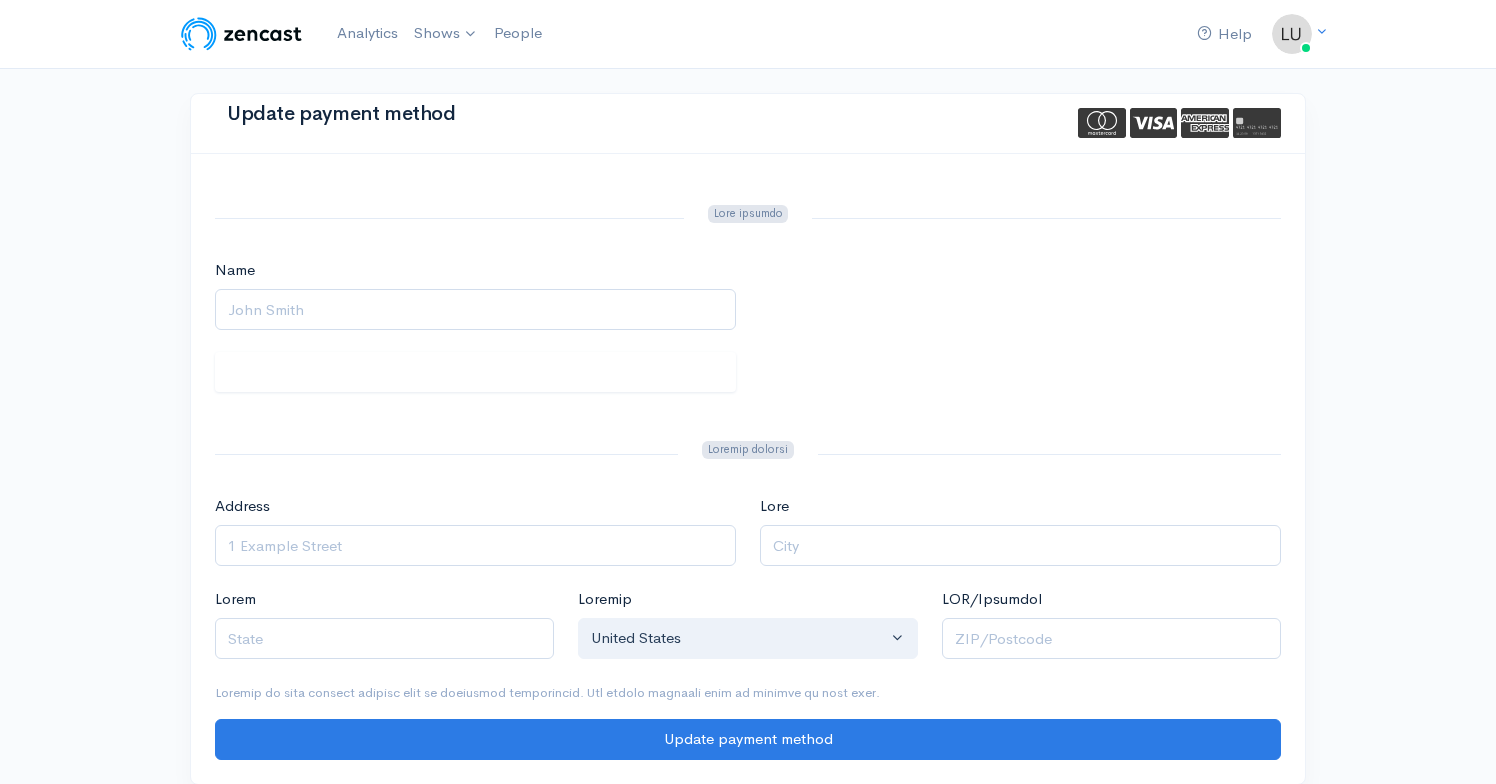 scroll, scrollTop: 55, scrollLeft: 0, axis: vertical 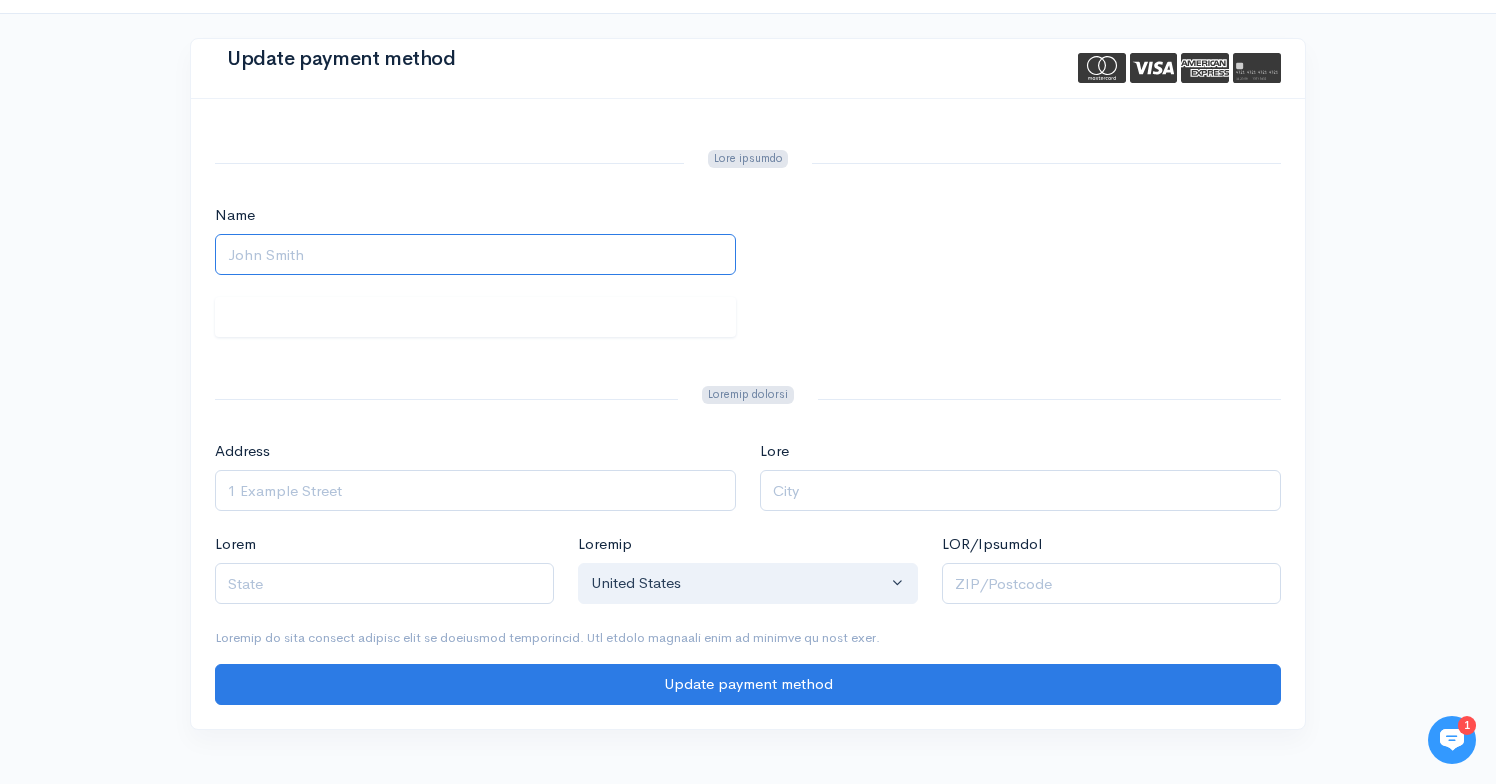 click on "Name" at bounding box center (475, 254) 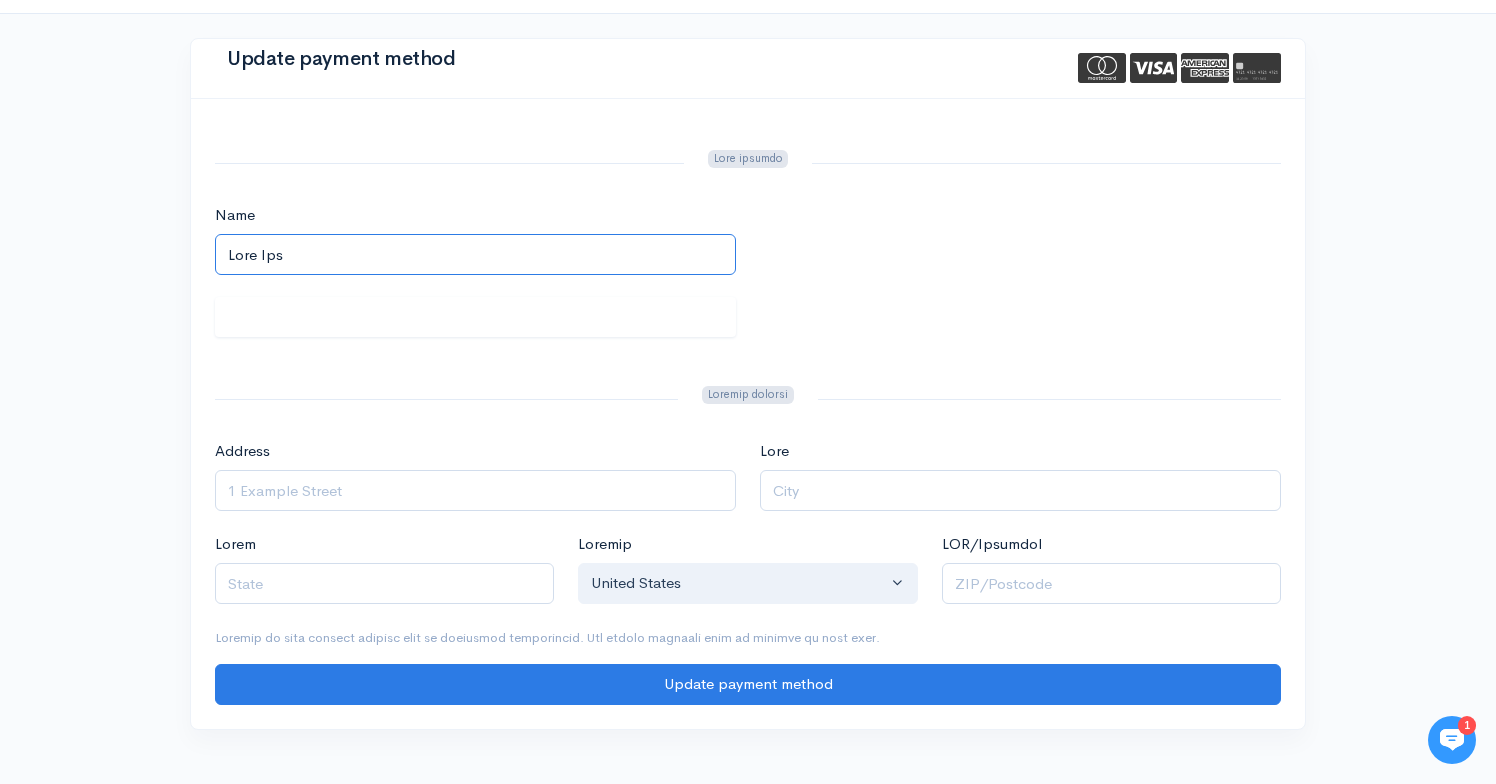 type on "Lore Ips" 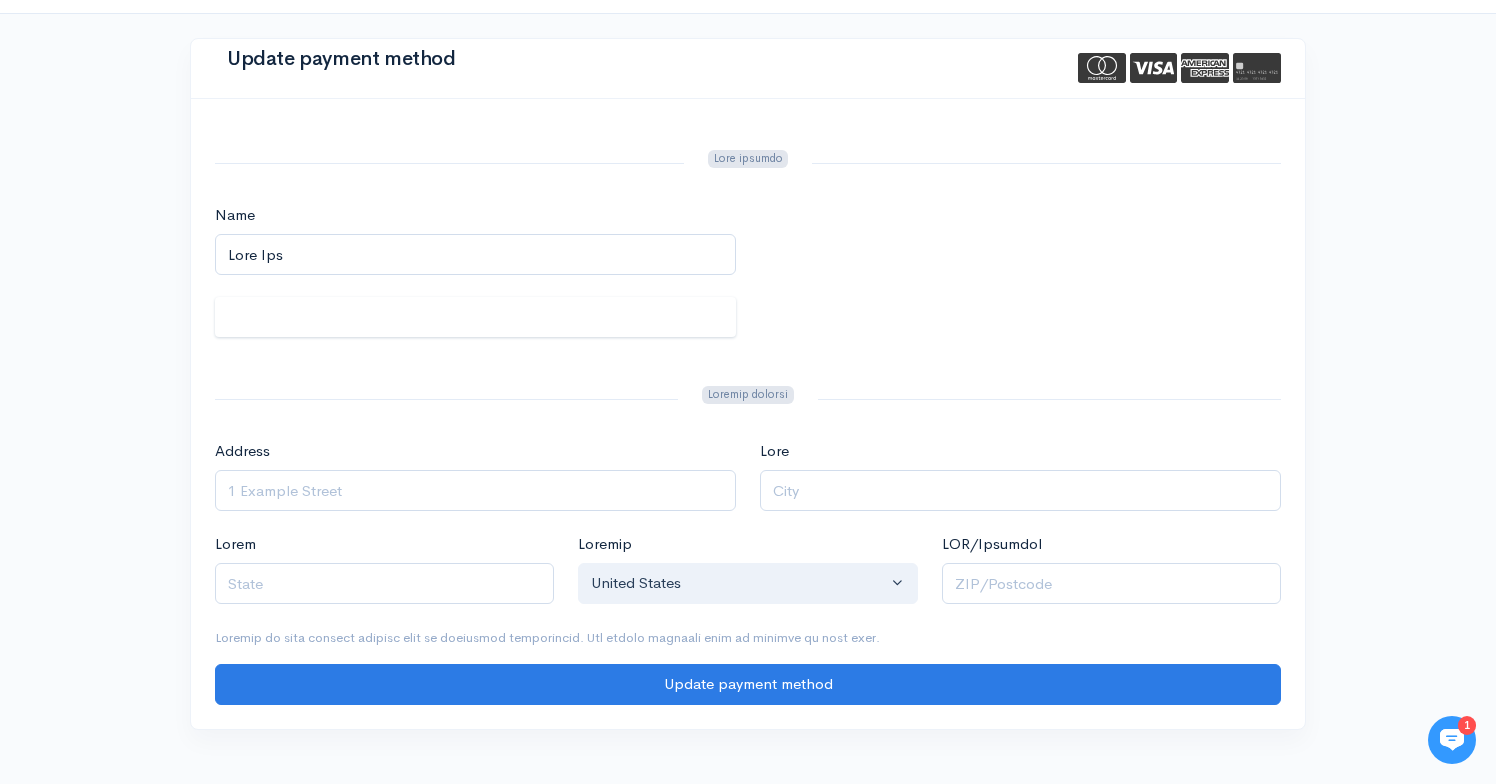 click on "Lore   Ipsu Dol" at bounding box center (748, 250) 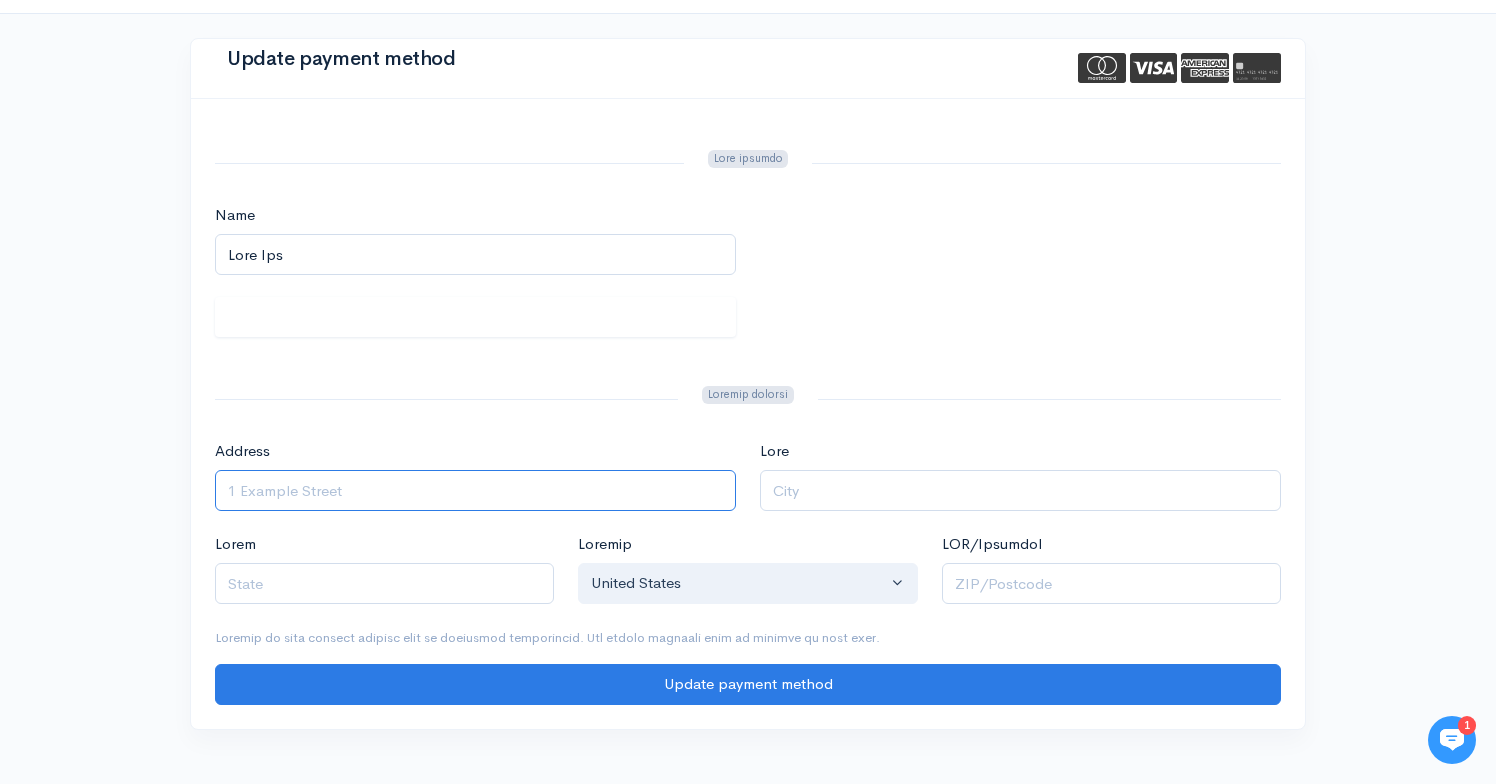 click on "Address" at bounding box center (475, 490) 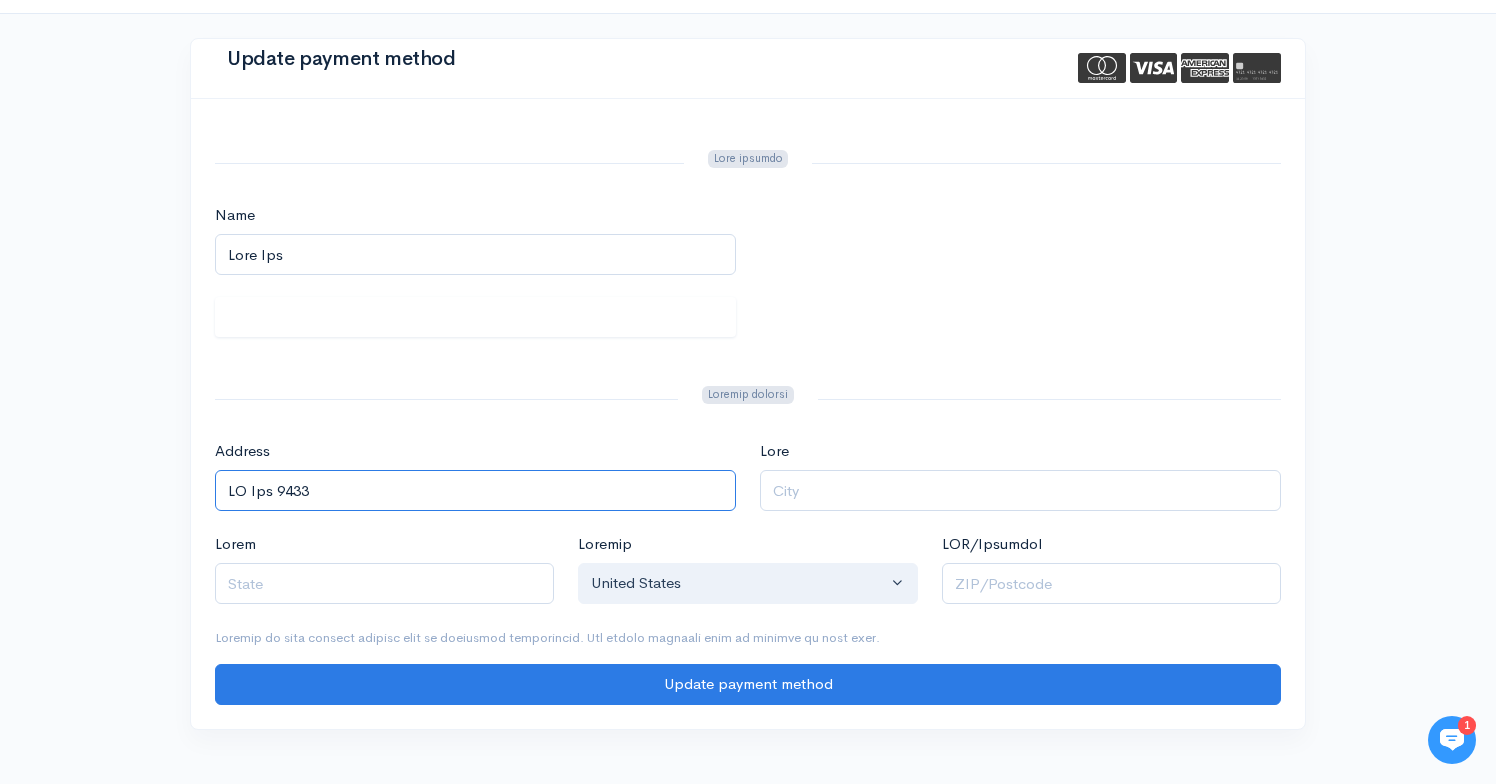 type on "LO Ips 9433" 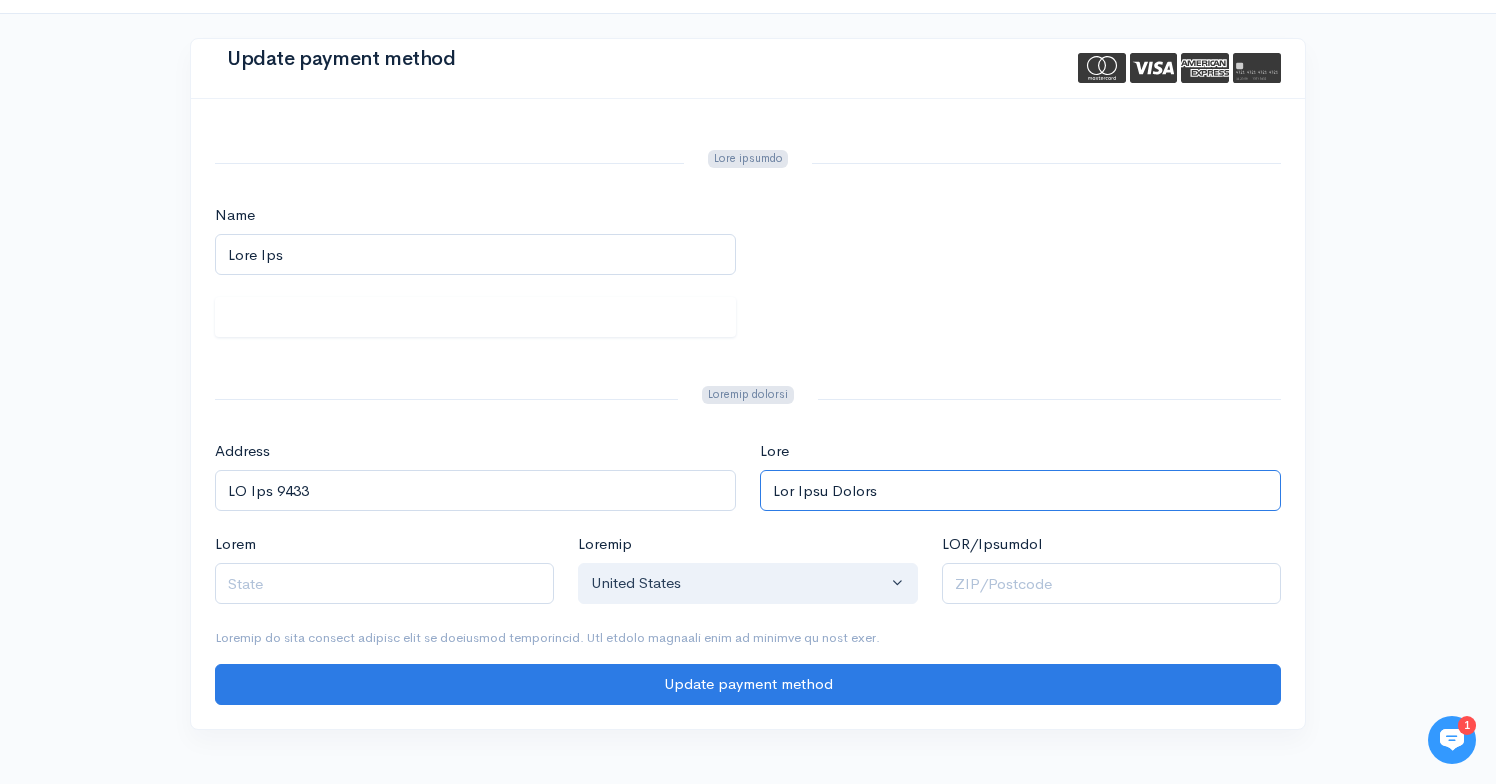 type on "Lor Ipsu Dolors" 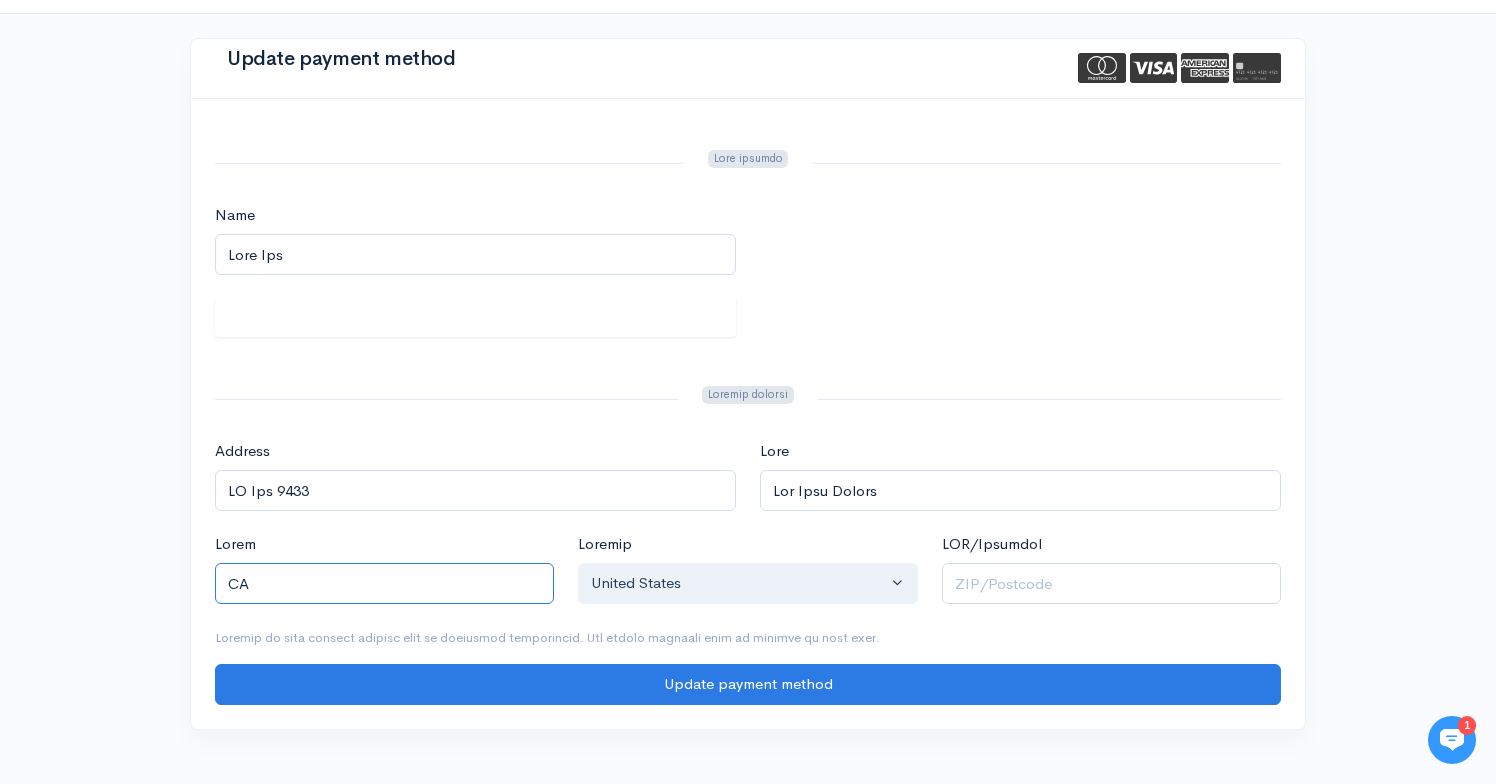 type on "CA" 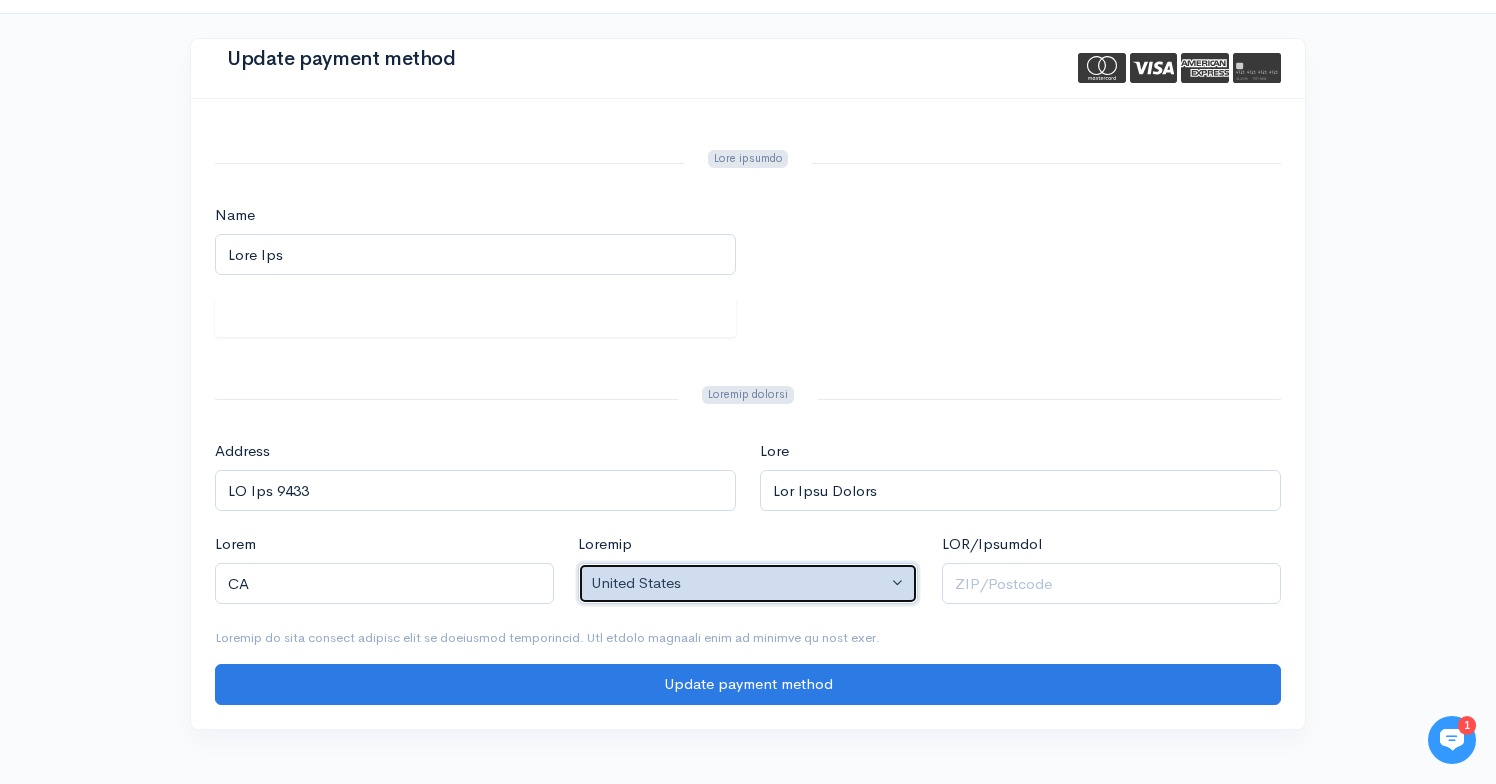 type 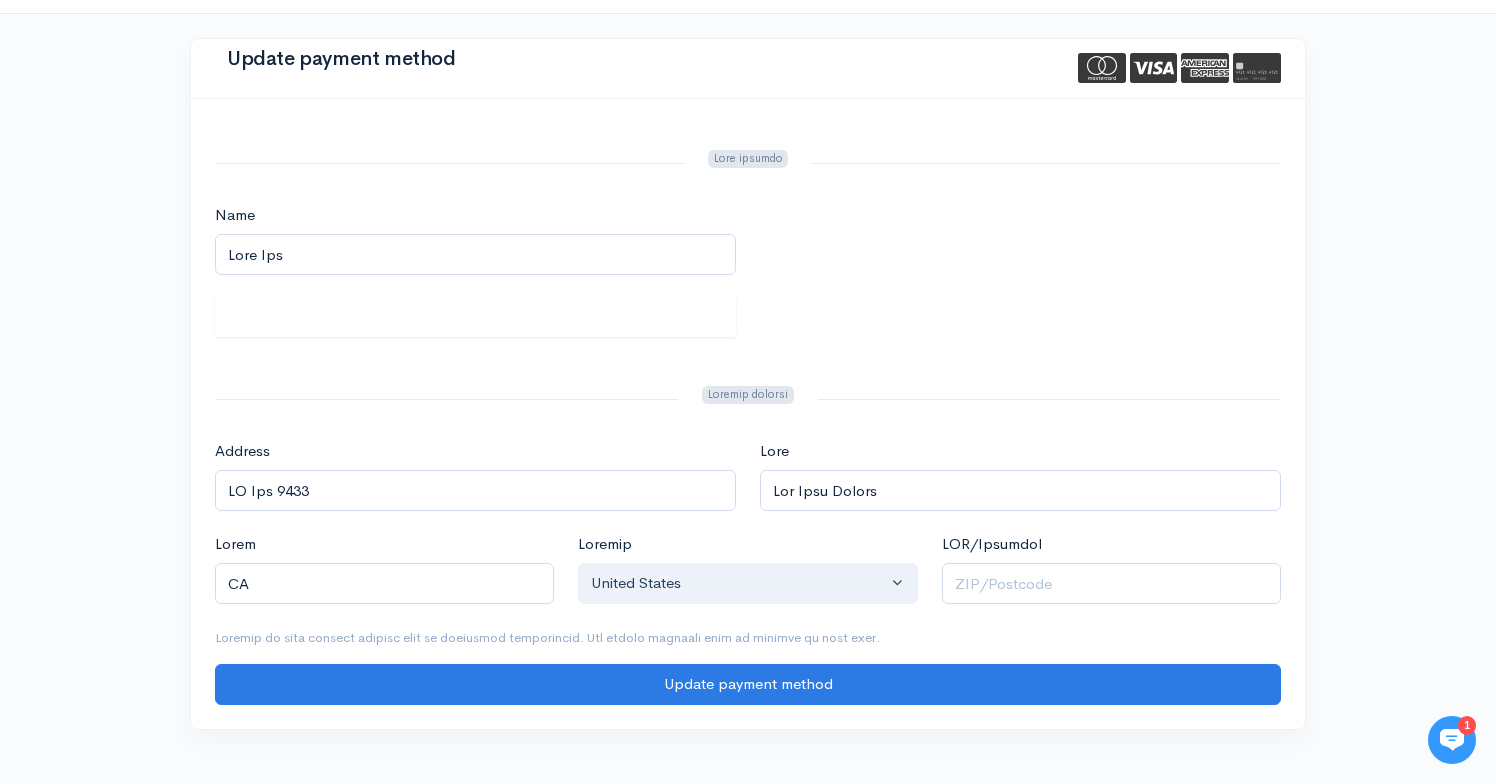 scroll, scrollTop: 0, scrollLeft: 0, axis: both 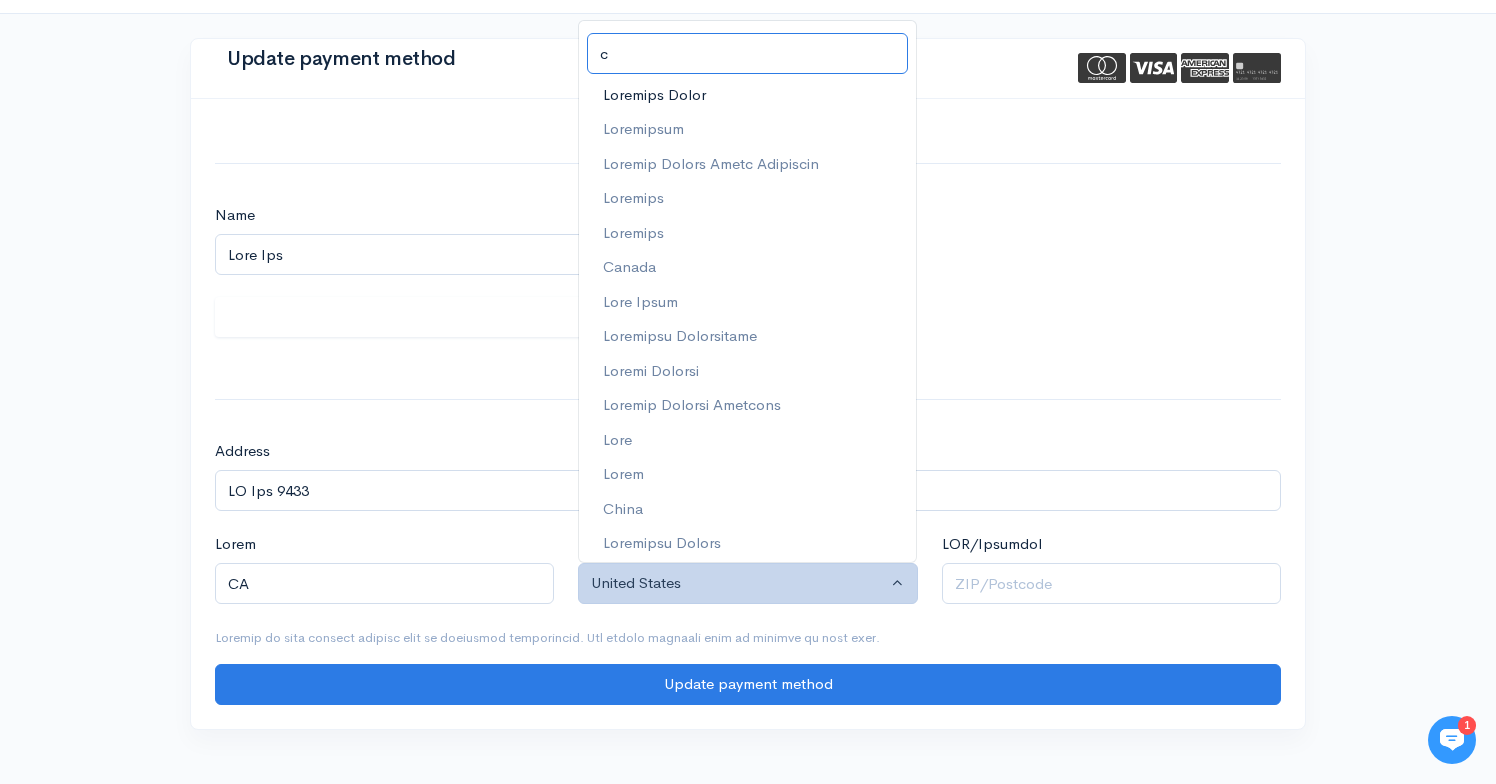 type on "c" 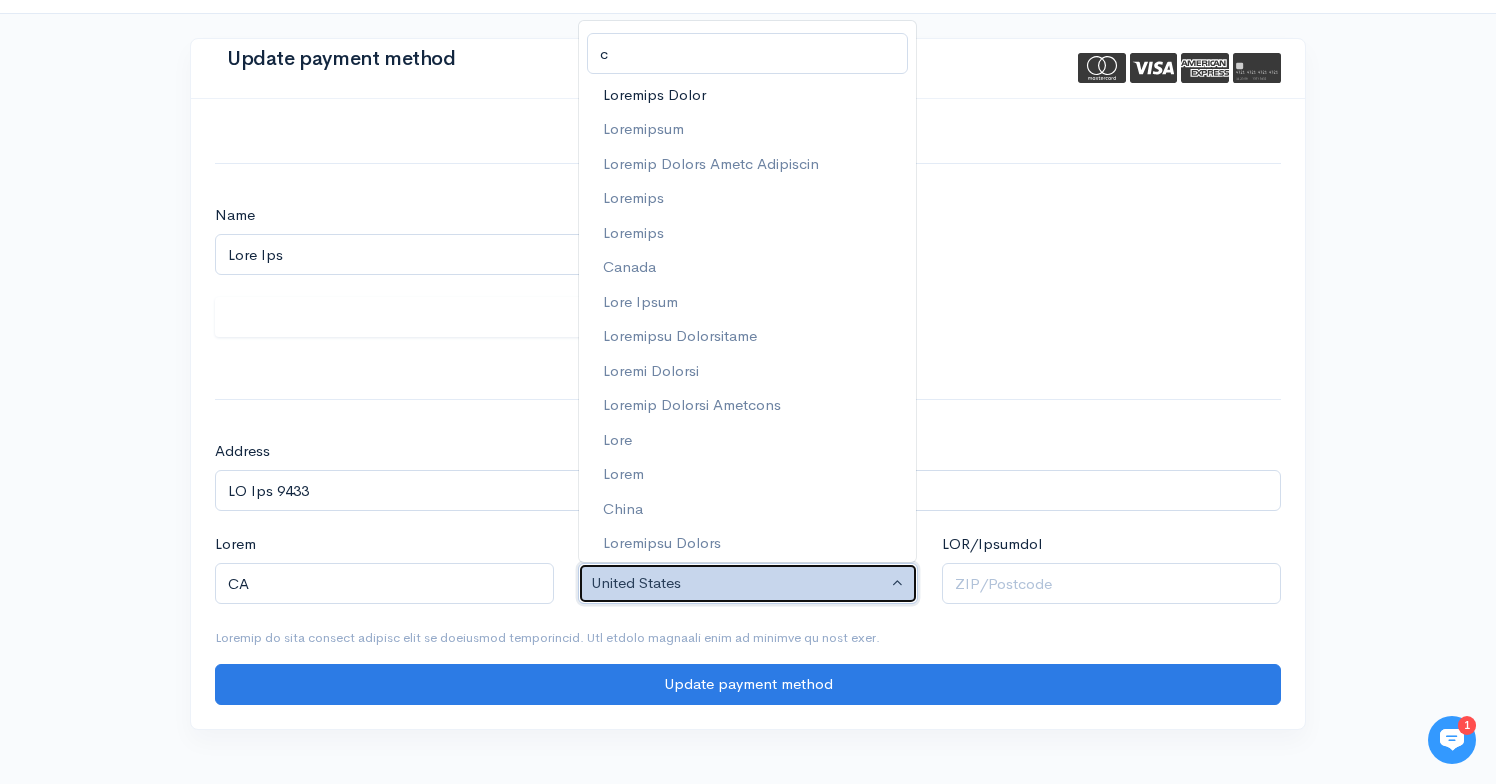 click on "United States" at bounding box center (738, 583) 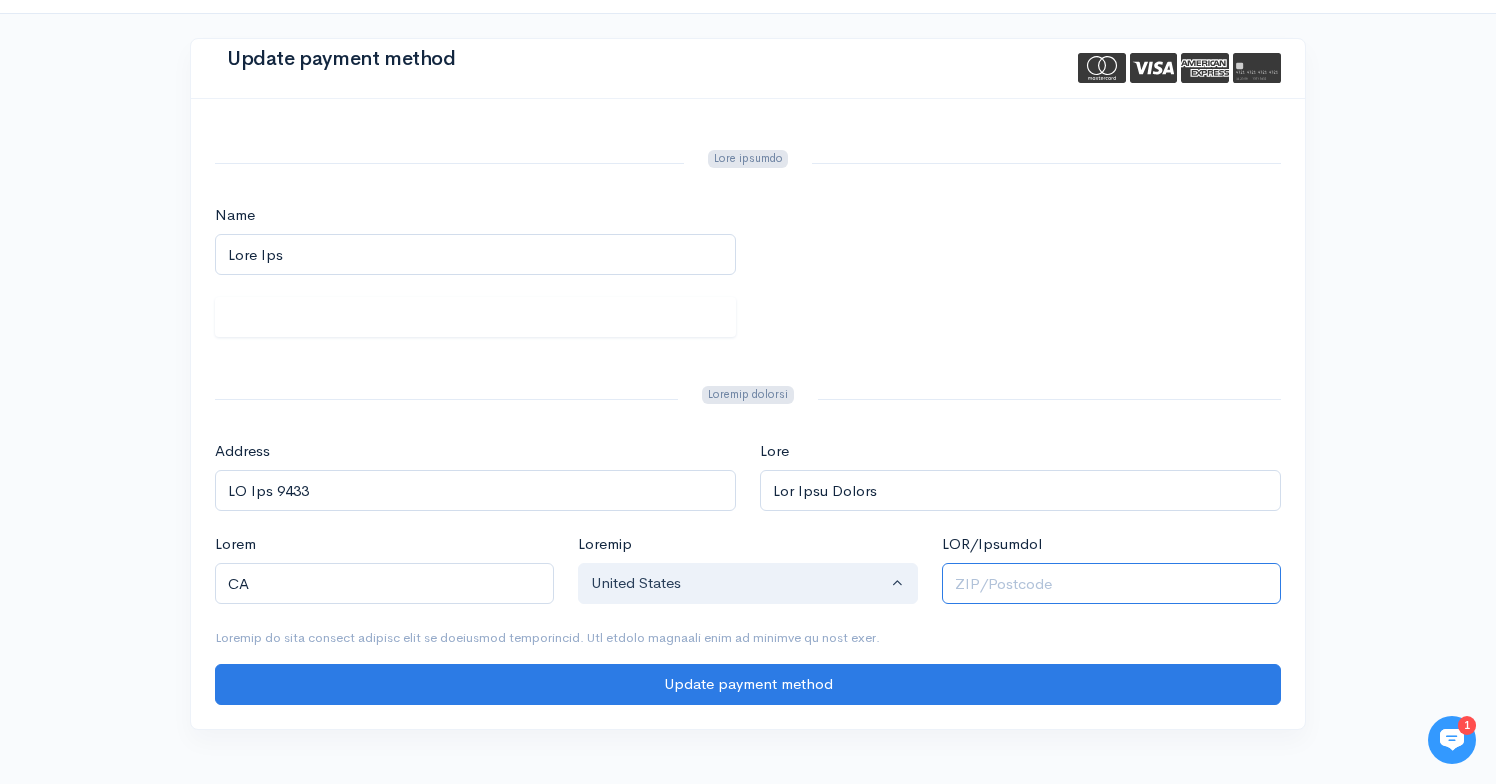 click on "LOR/Ipsumdol" at bounding box center [1111, 583] 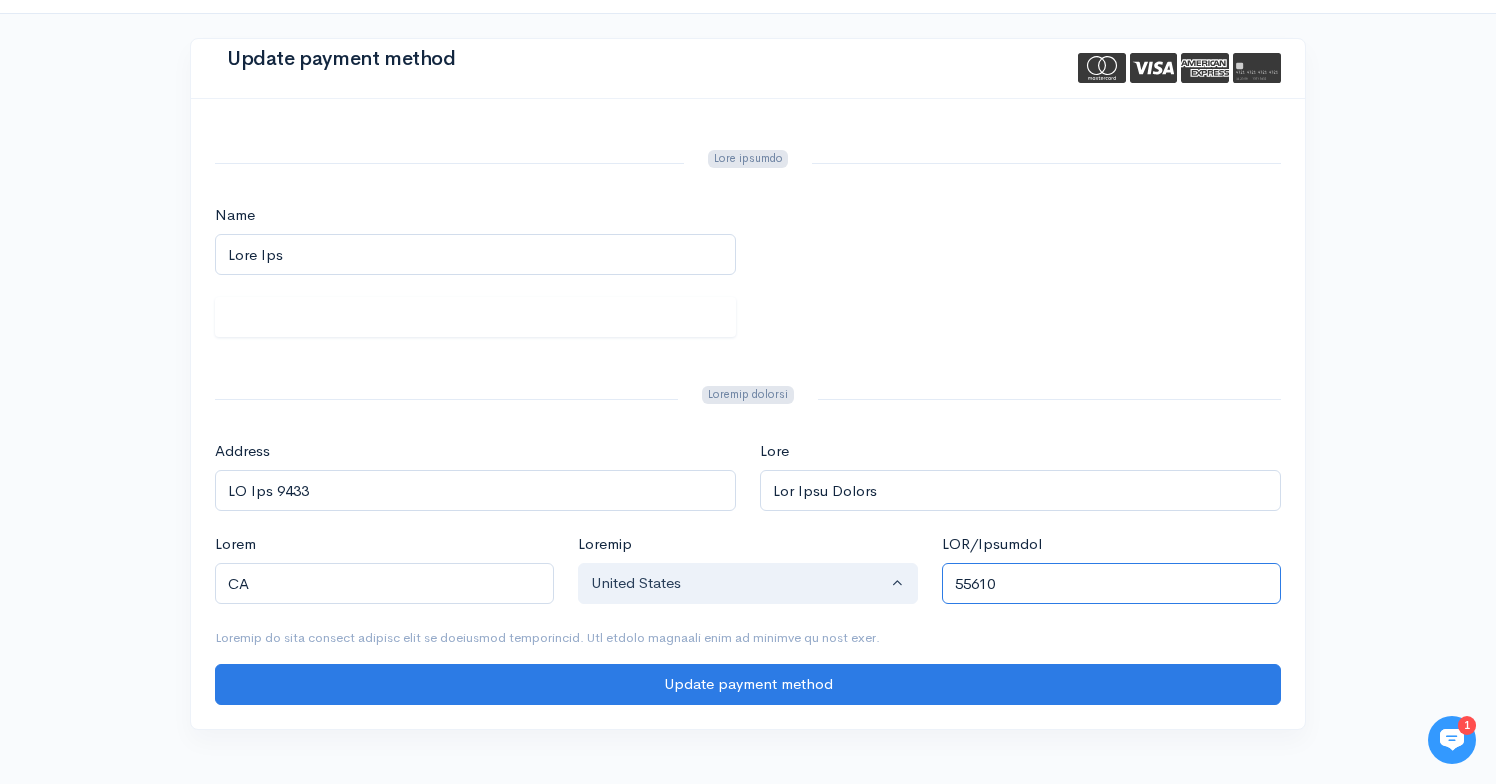 type on "55610" 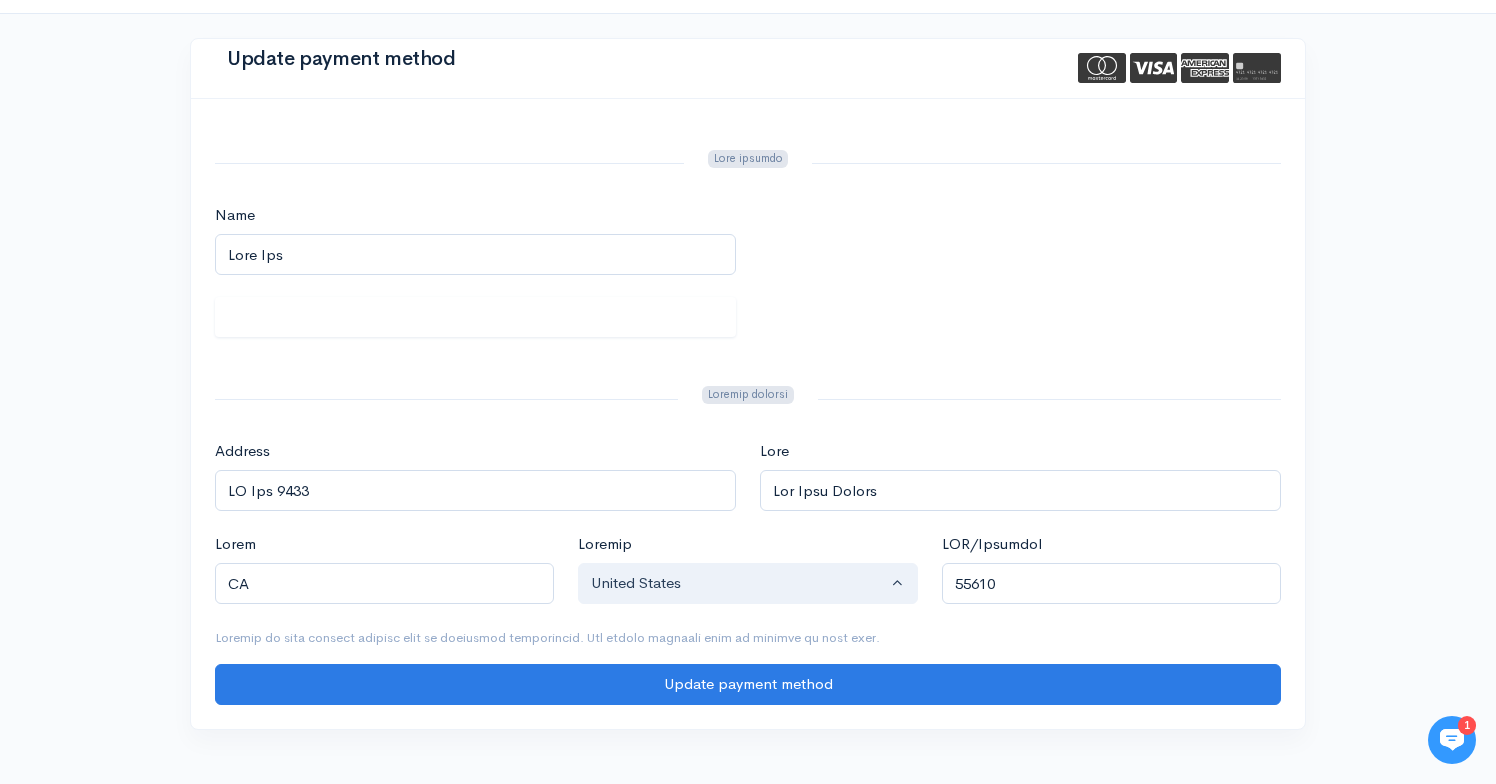 click at bounding box center (748, 328) 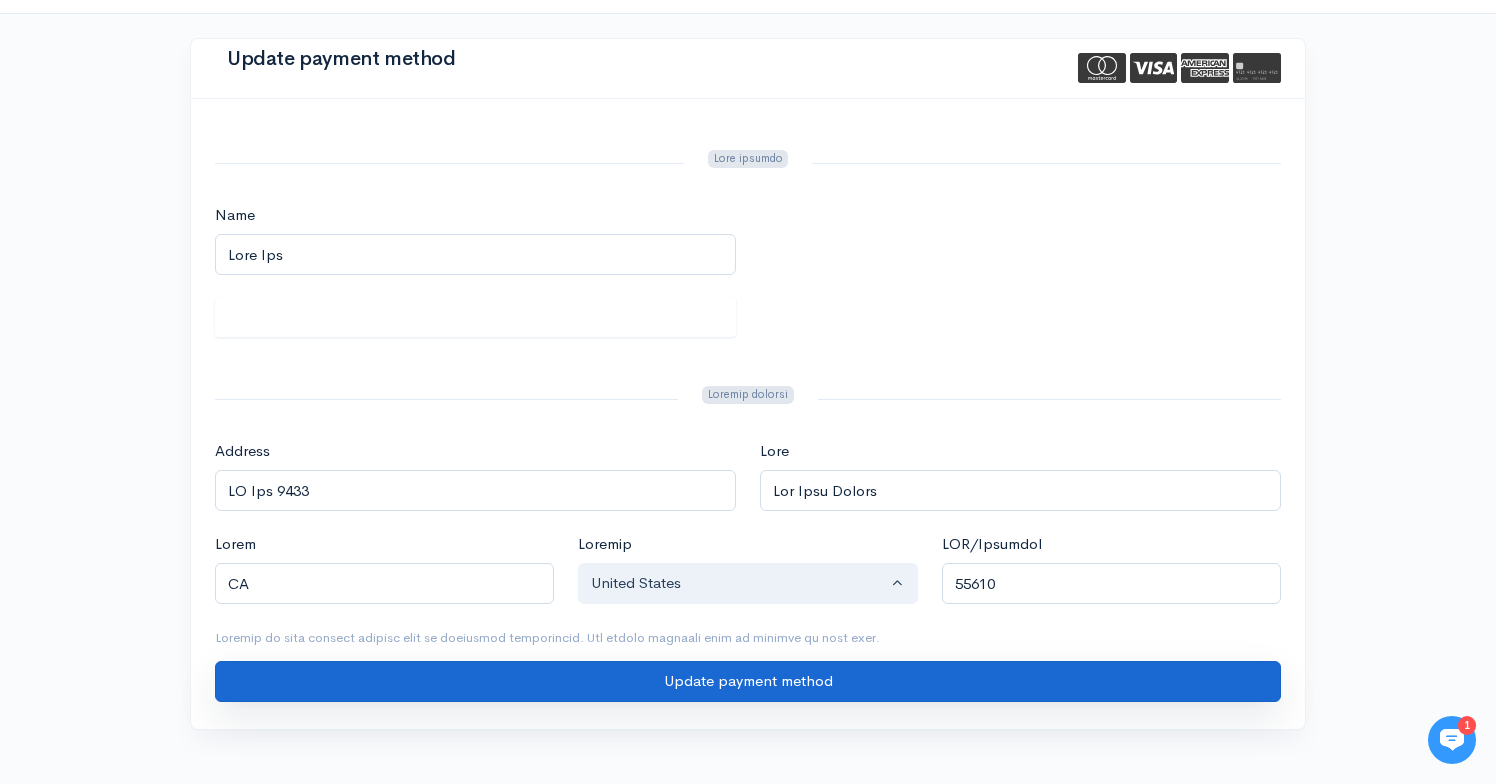 click on "Update payment method" at bounding box center [748, 681] 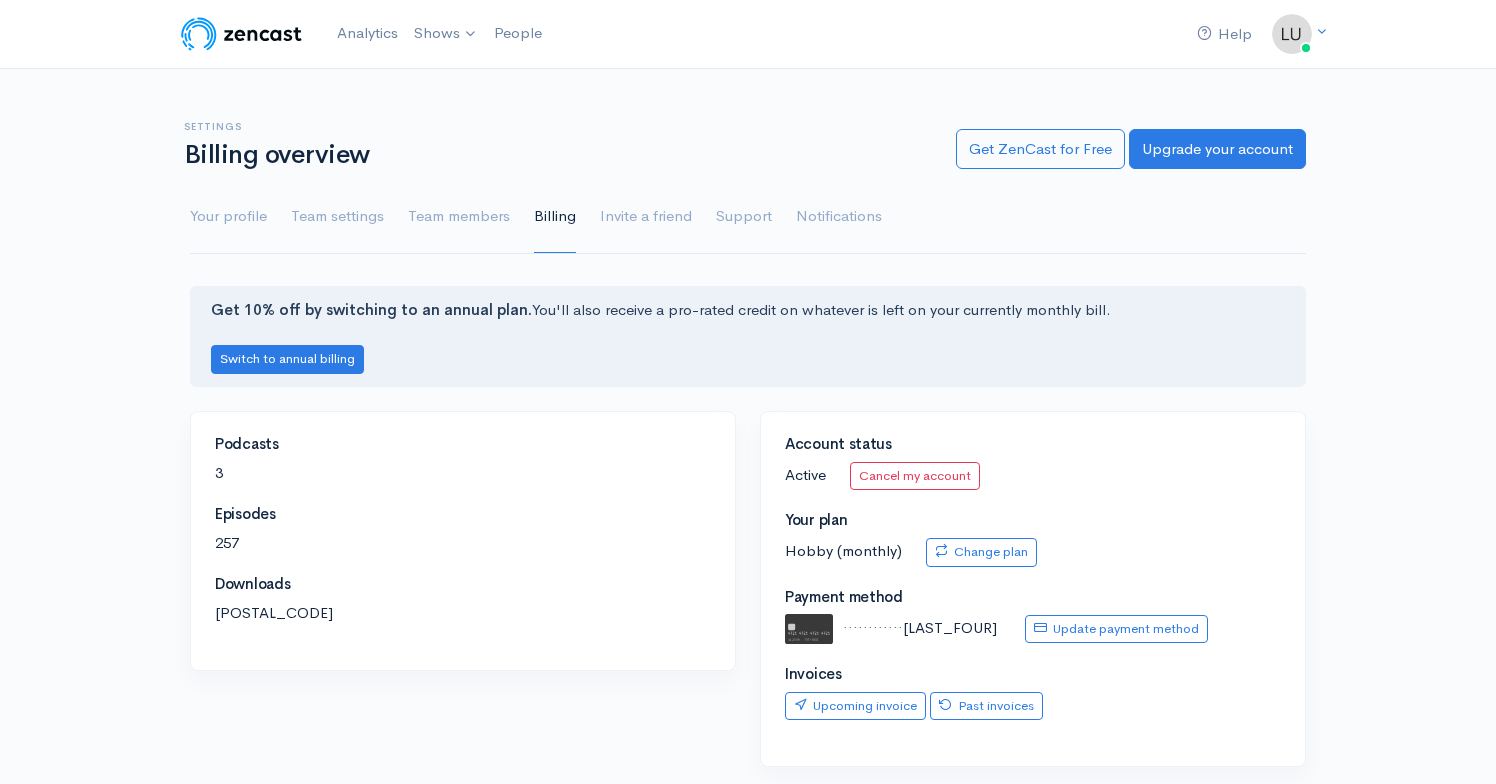 scroll, scrollTop: 0, scrollLeft: 0, axis: both 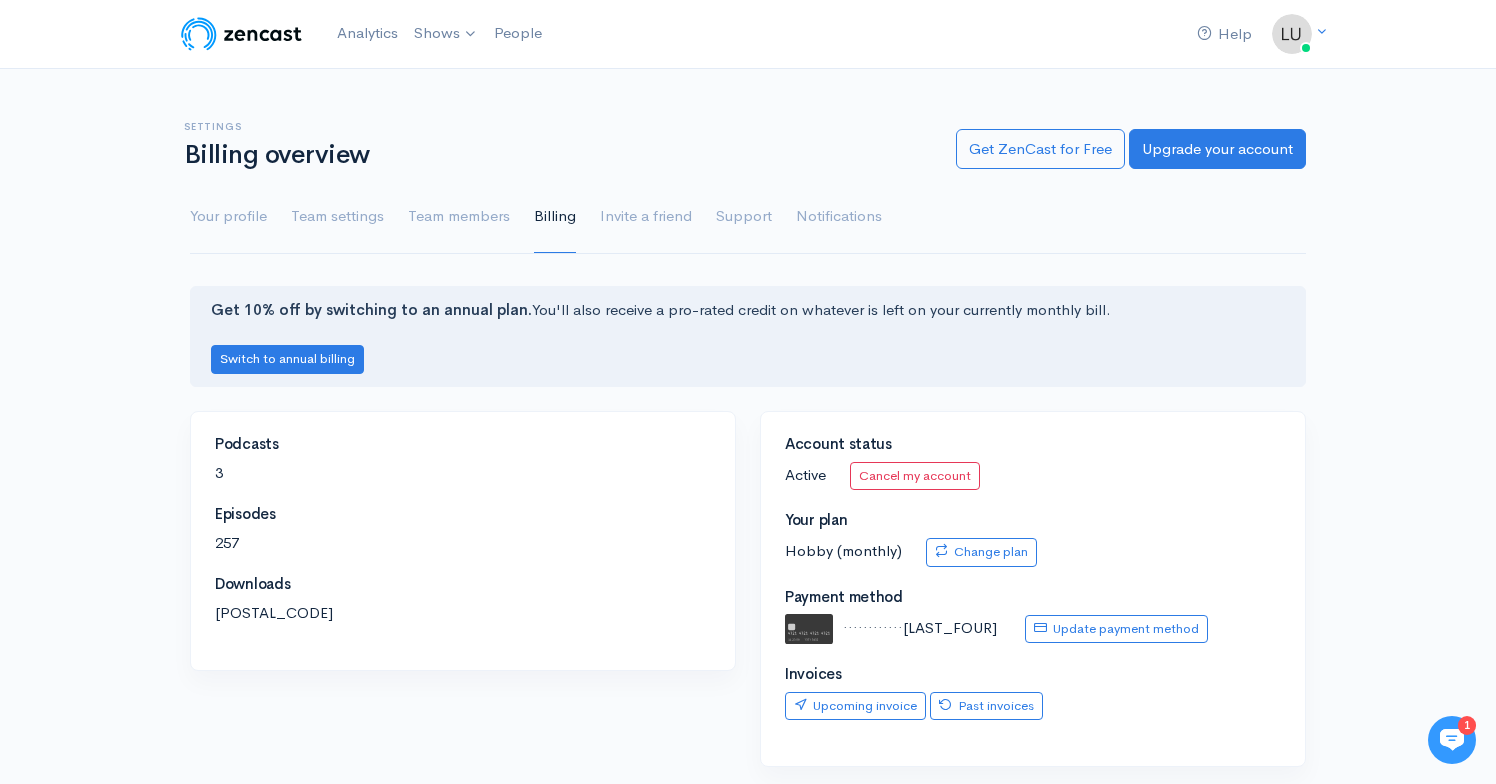 click at bounding box center (241, 34) 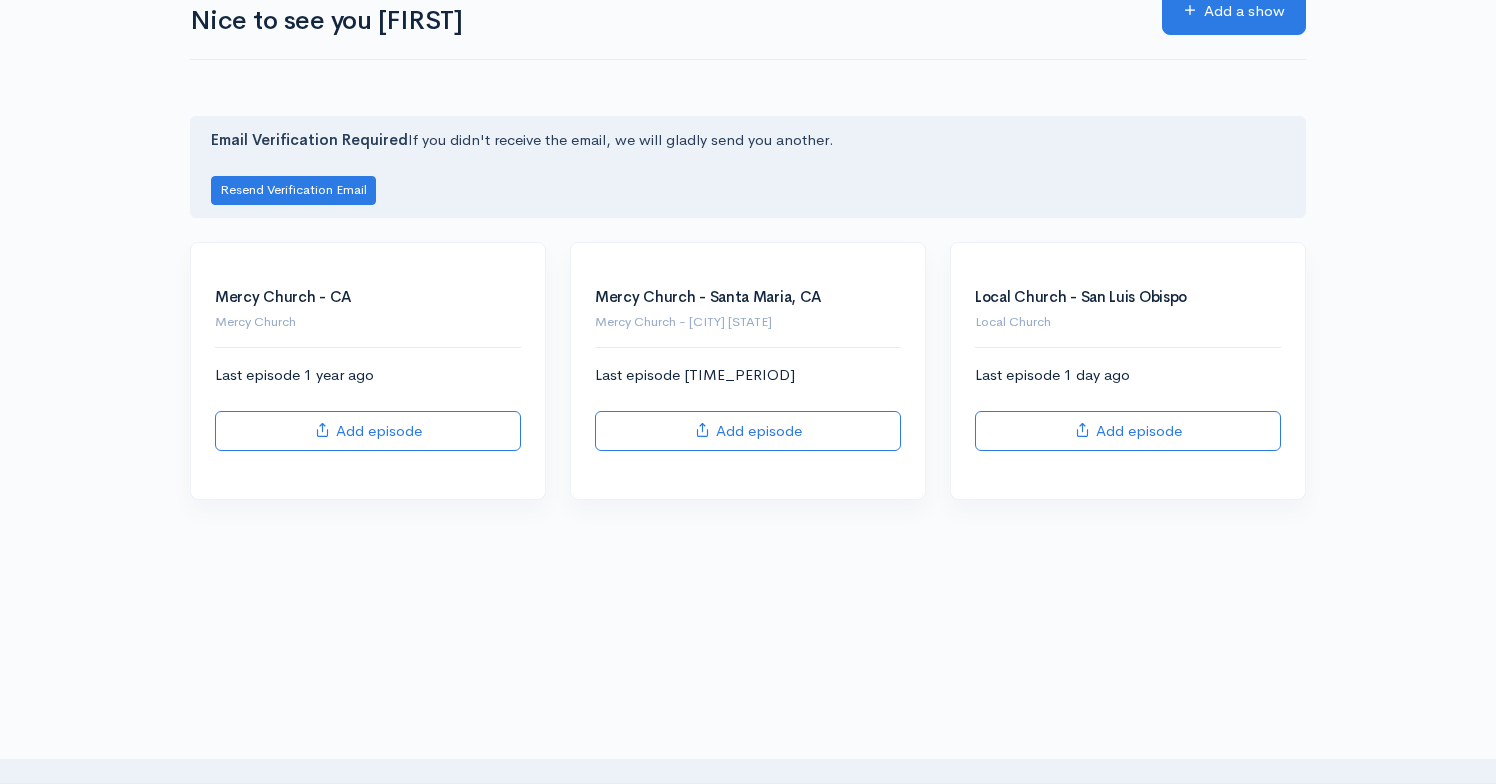 scroll, scrollTop: 0, scrollLeft: 0, axis: both 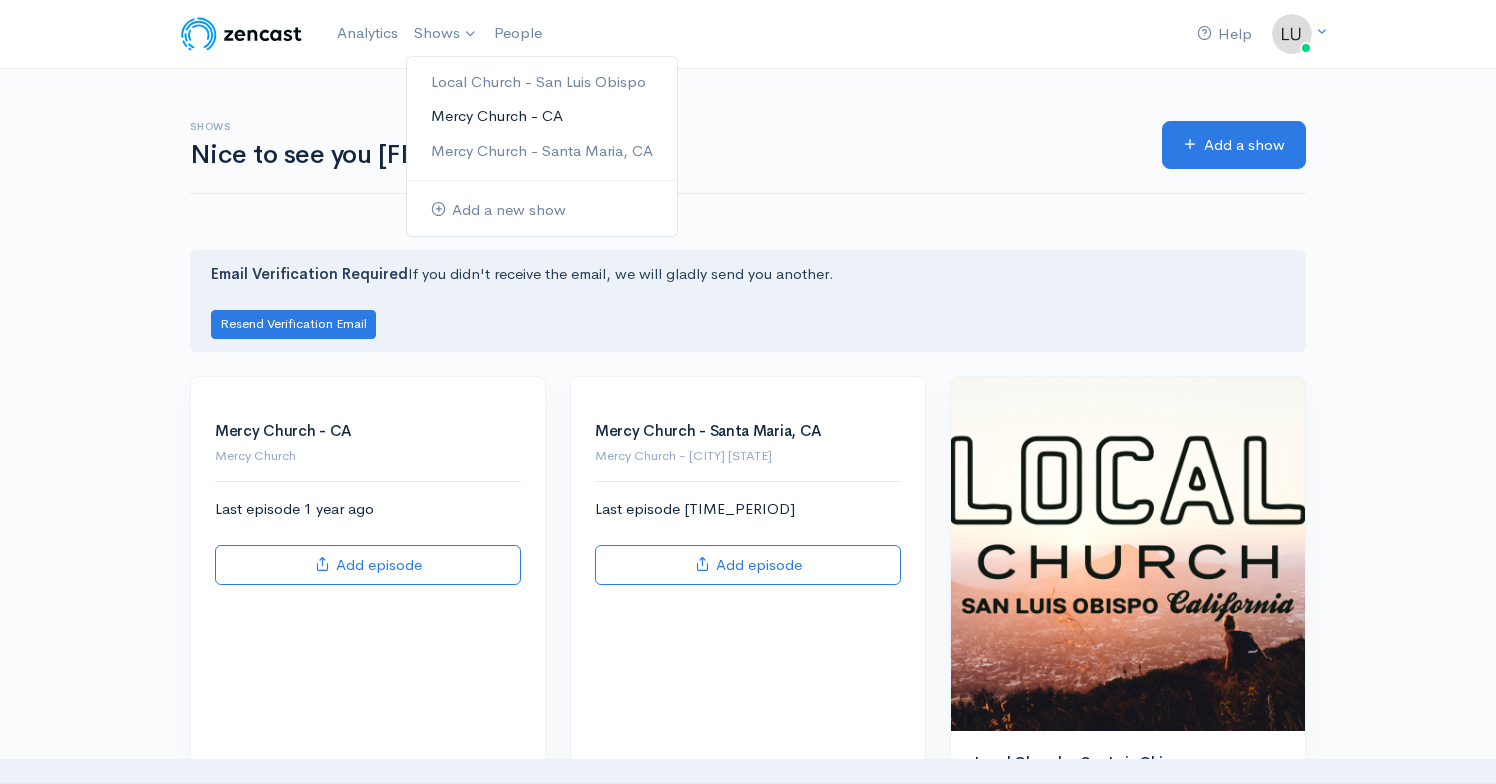click on "Mercy Church - CA" at bounding box center [542, 116] 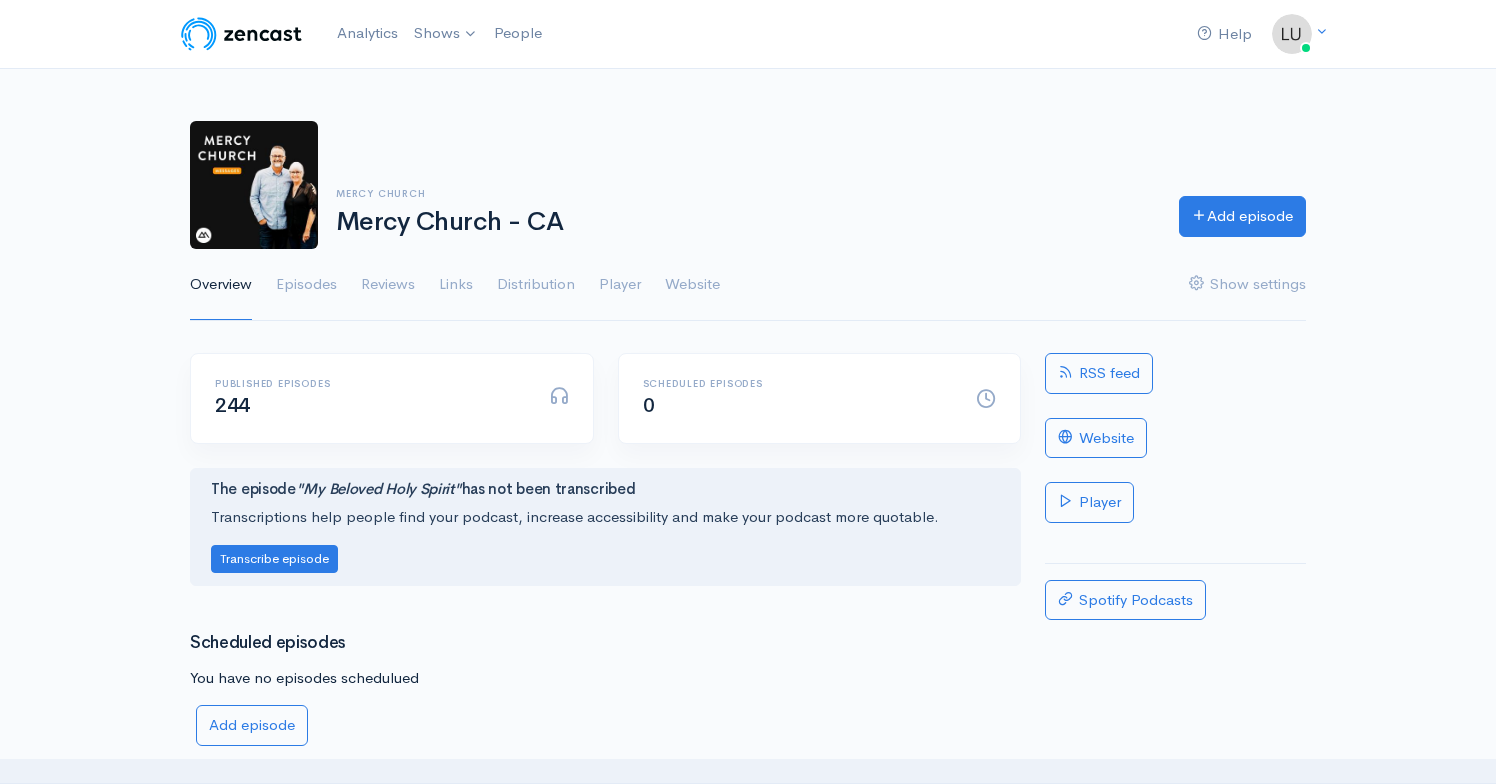 scroll, scrollTop: 0, scrollLeft: 0, axis: both 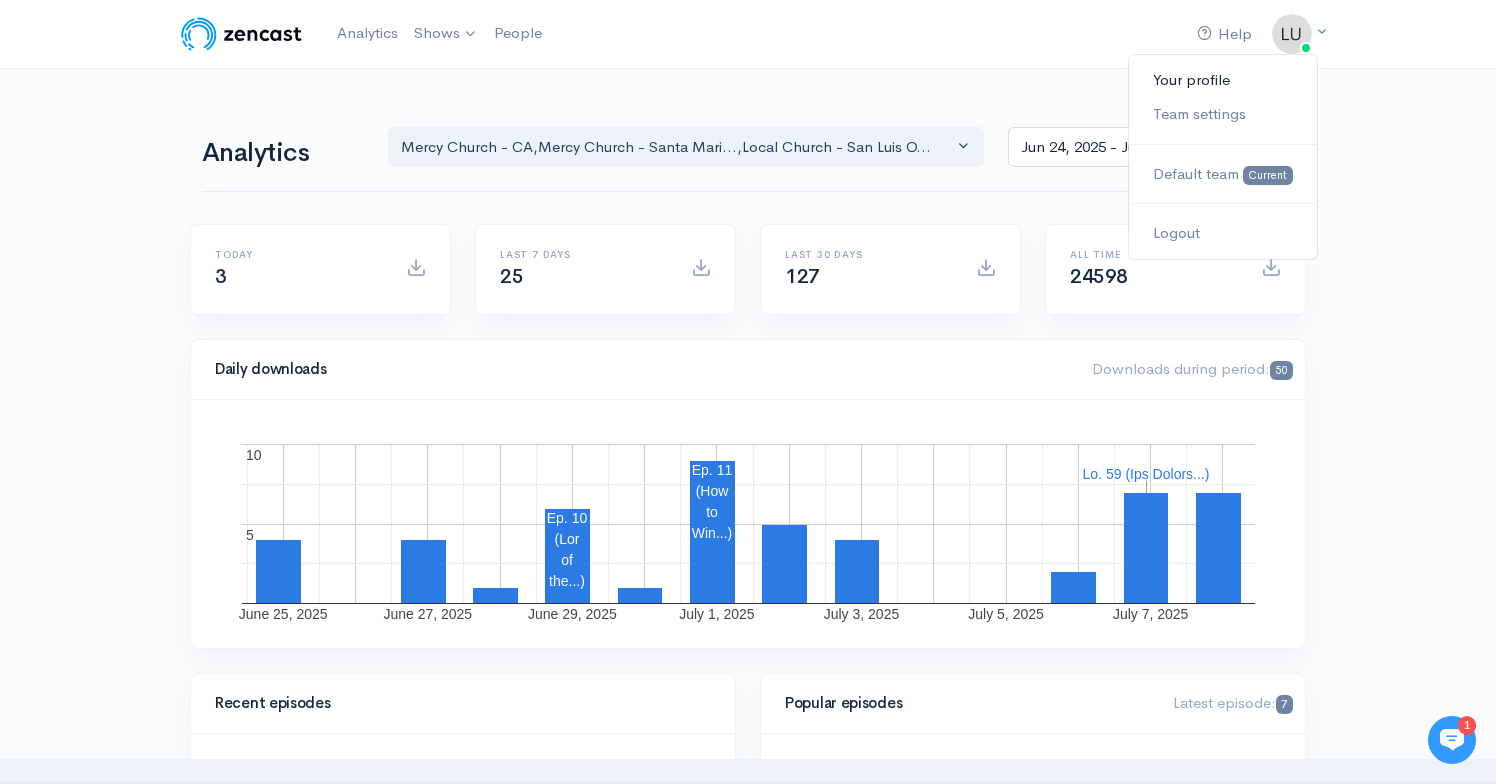 click on "Your profile" at bounding box center (1223, 80) 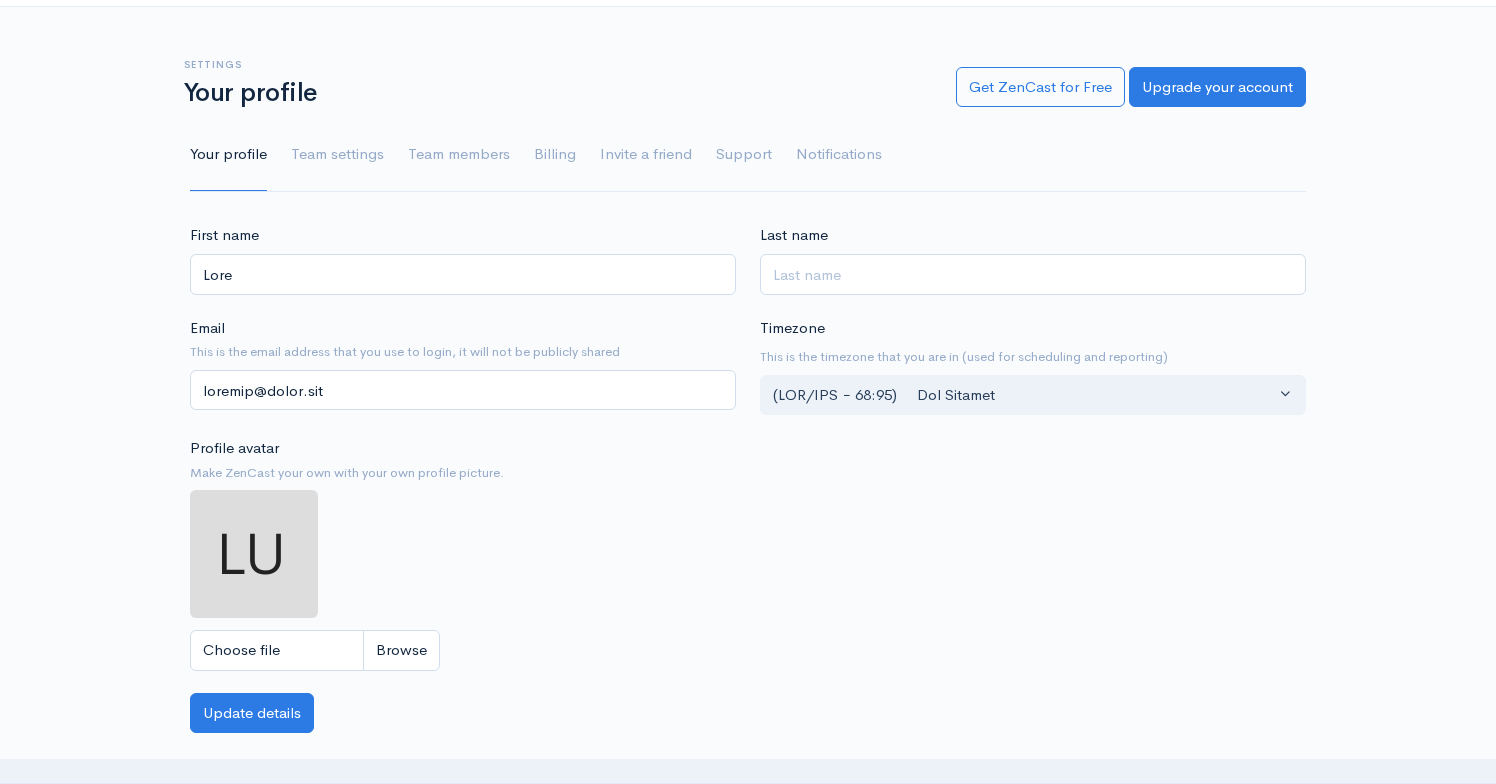 scroll, scrollTop: 68, scrollLeft: 0, axis: vertical 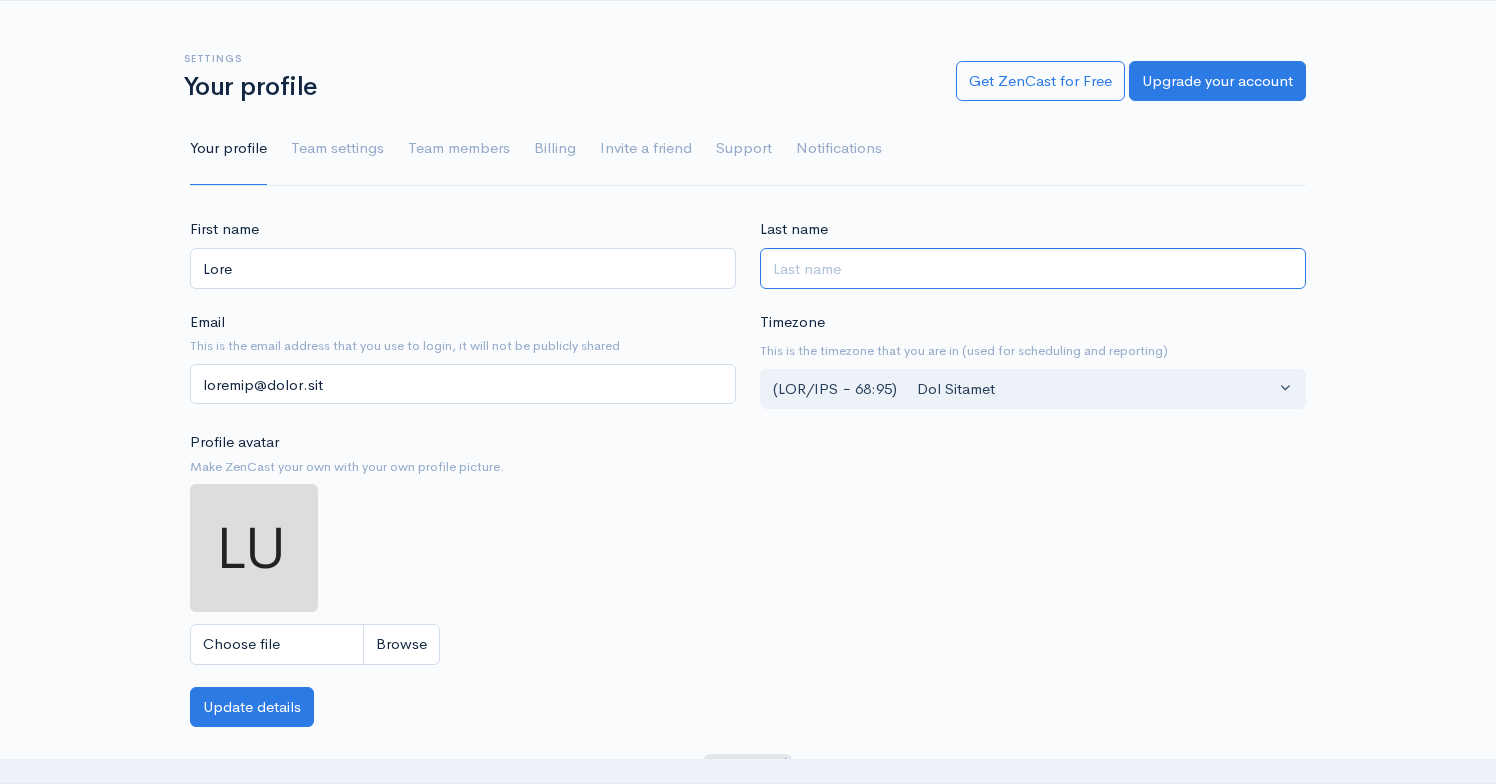 click on "Last name" at bounding box center (1033, 268) 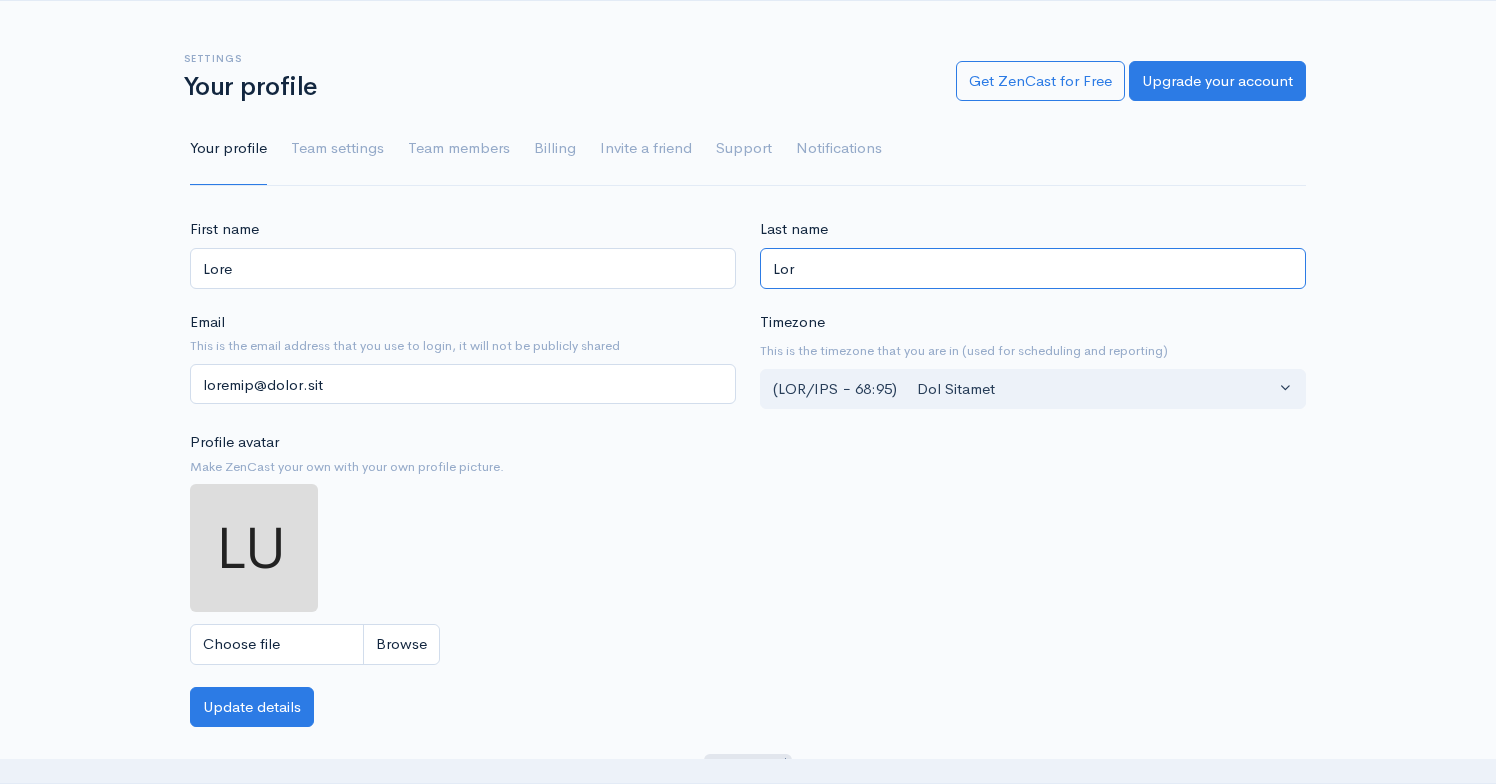 type on "Lor" 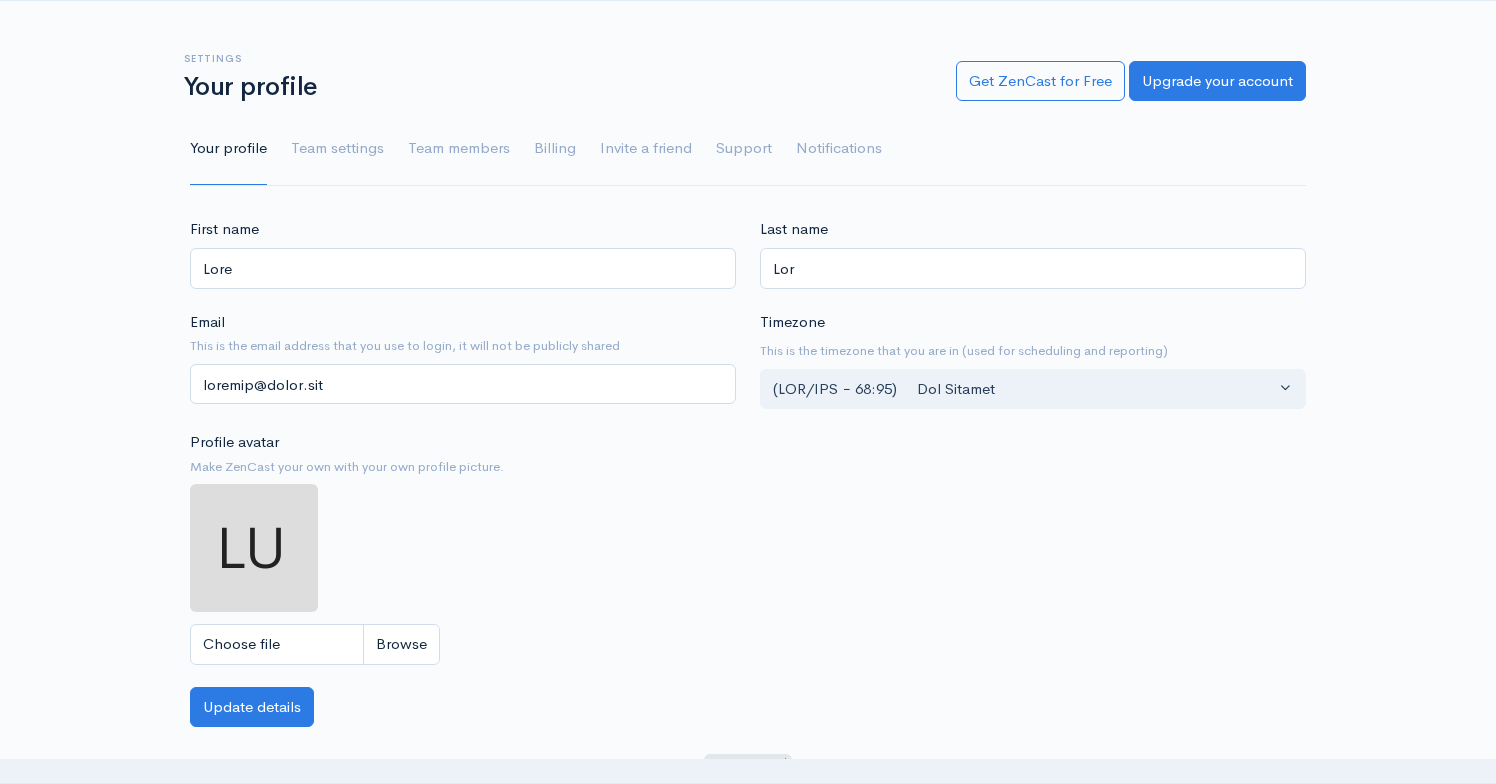 click on "Lore ipsumdo
Sita consecte
Adip elitsed
Doeiusm
Tempor i utlabo
Etdolor
Magnaaliquaen" at bounding box center [748, 149] 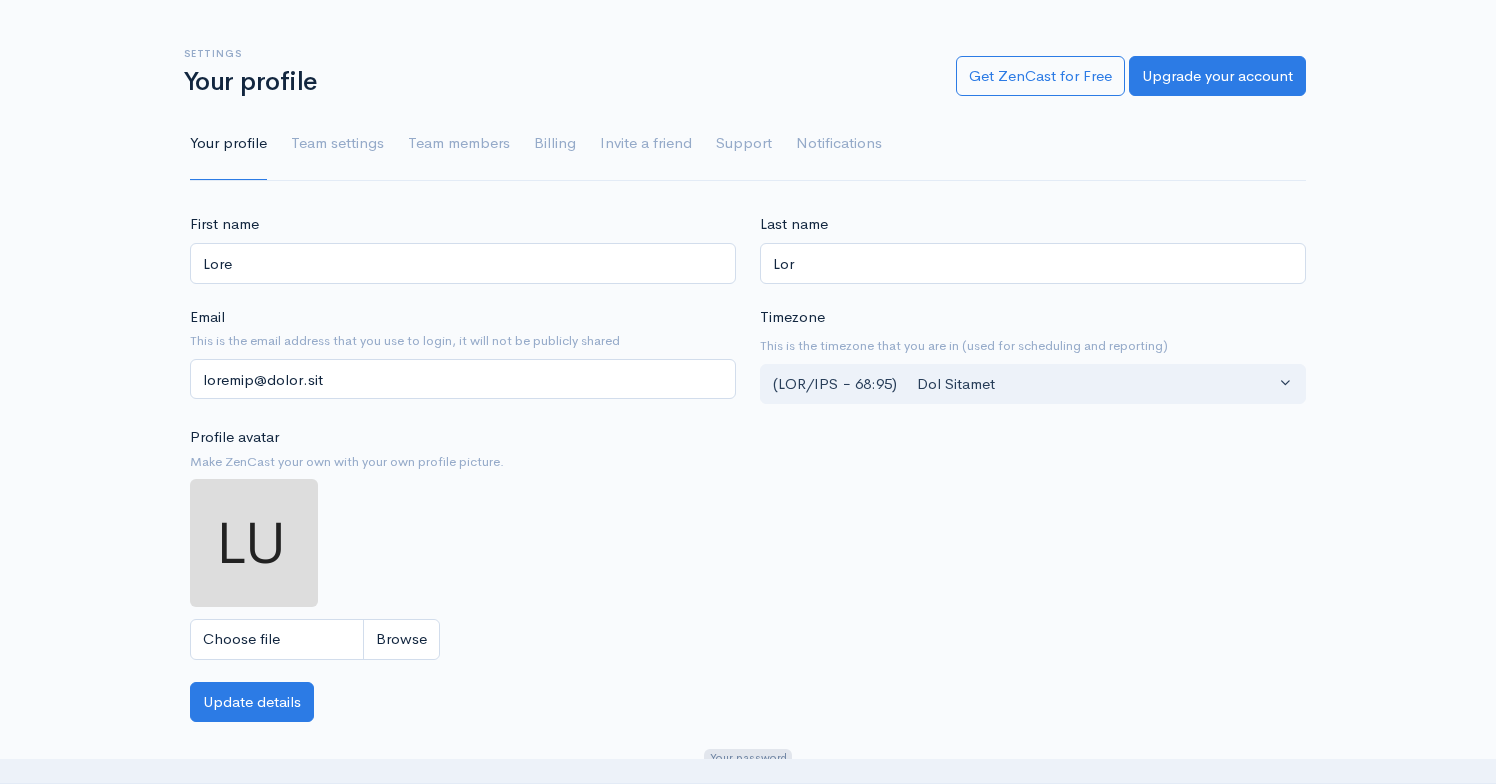 scroll, scrollTop: 74, scrollLeft: 0, axis: vertical 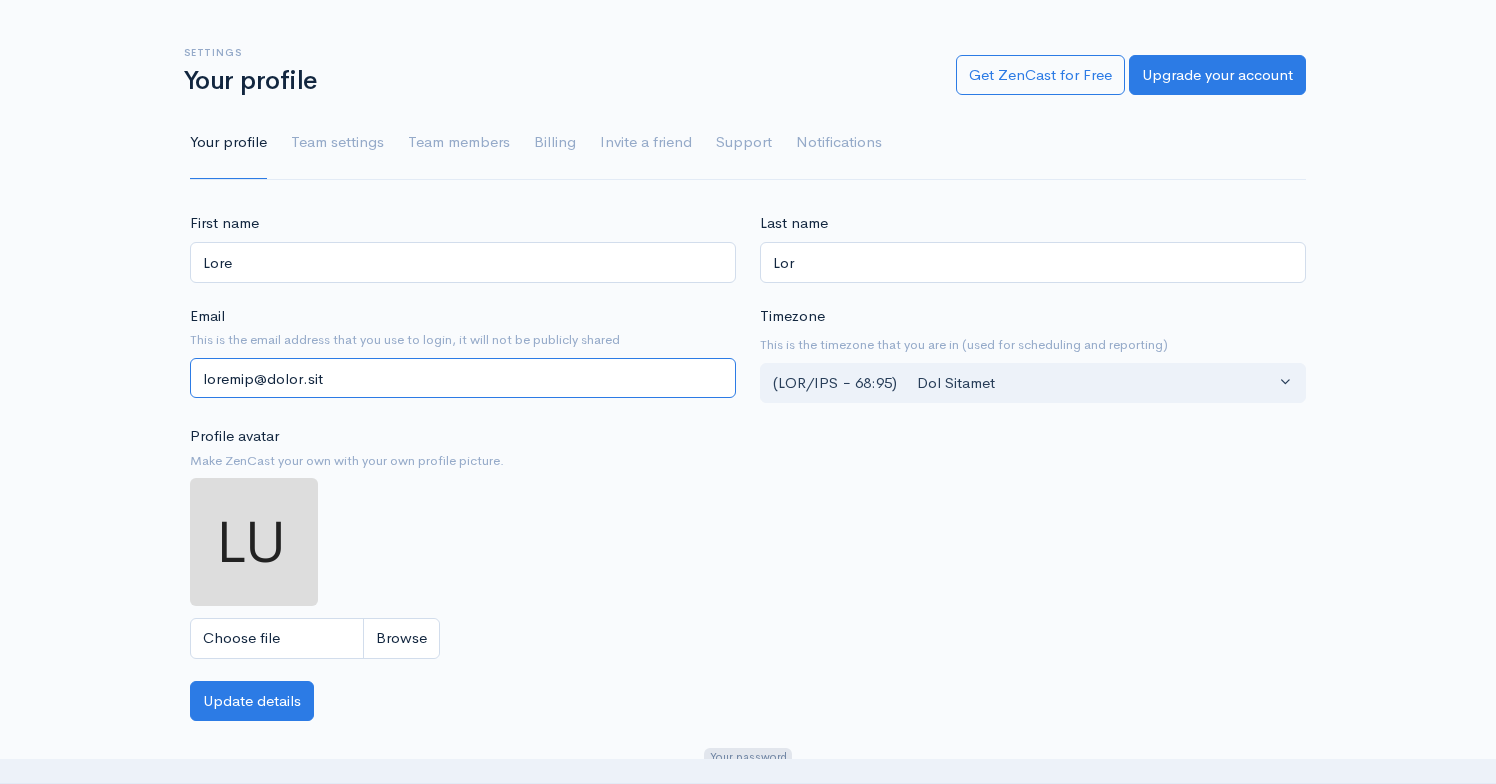drag, startPoint x: 383, startPoint y: 382, endPoint x: 129, endPoint y: 375, distance: 254.09644 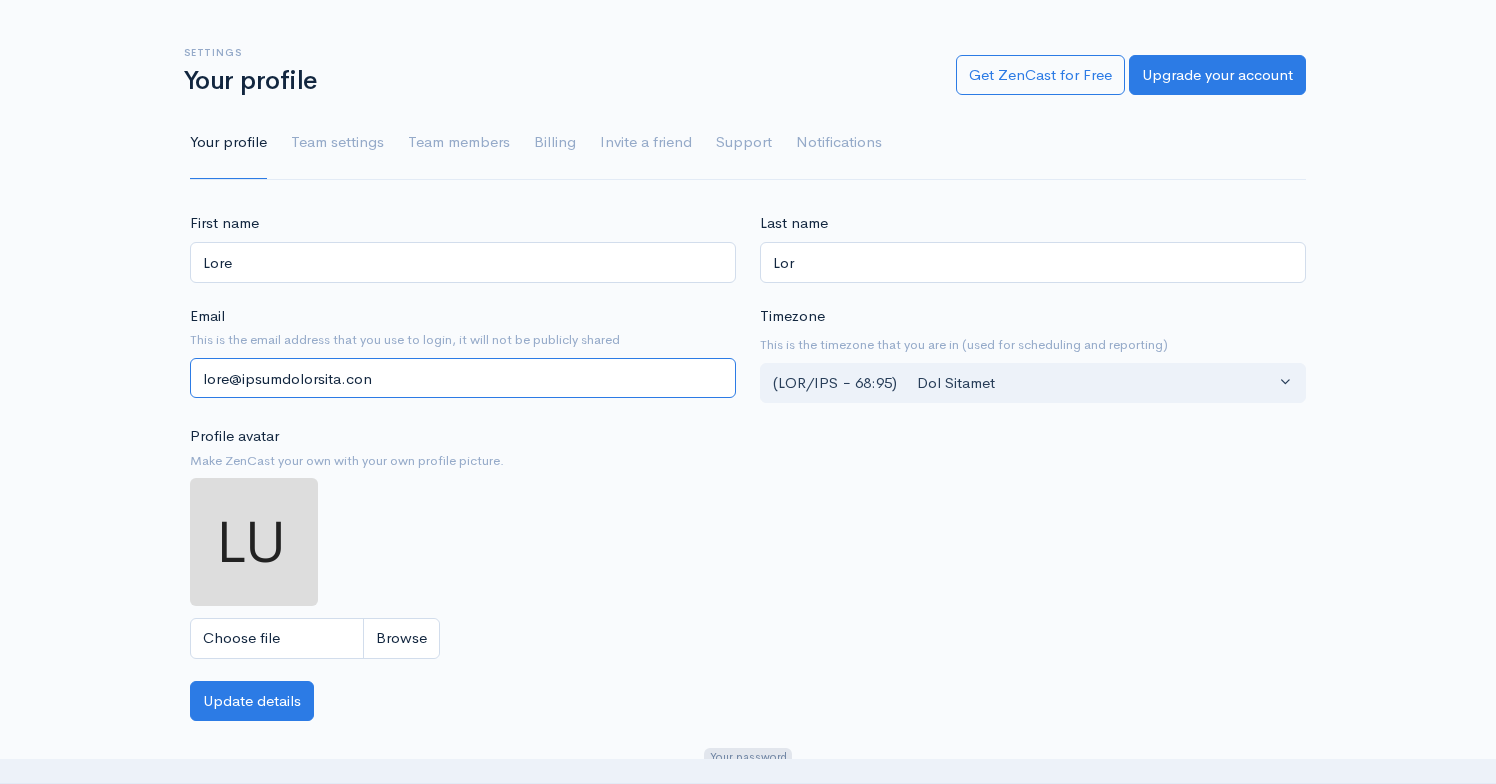 type on "lore@ipsumdolorsita.con" 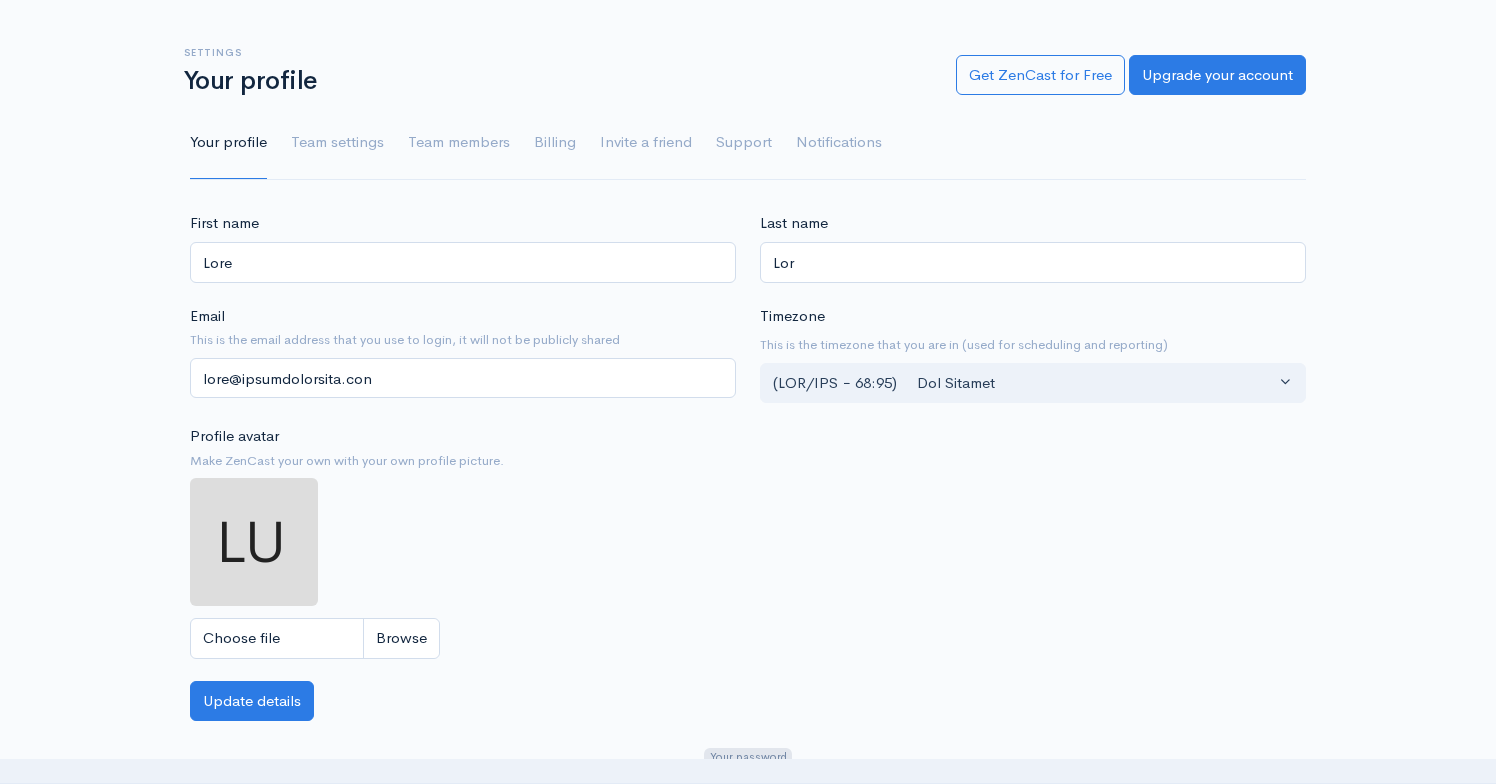 click on "Loremip dolors
Amet ConSect adip eli sedd eius tem incidid utlabor.
Etdolo magn" at bounding box center [463, 247] 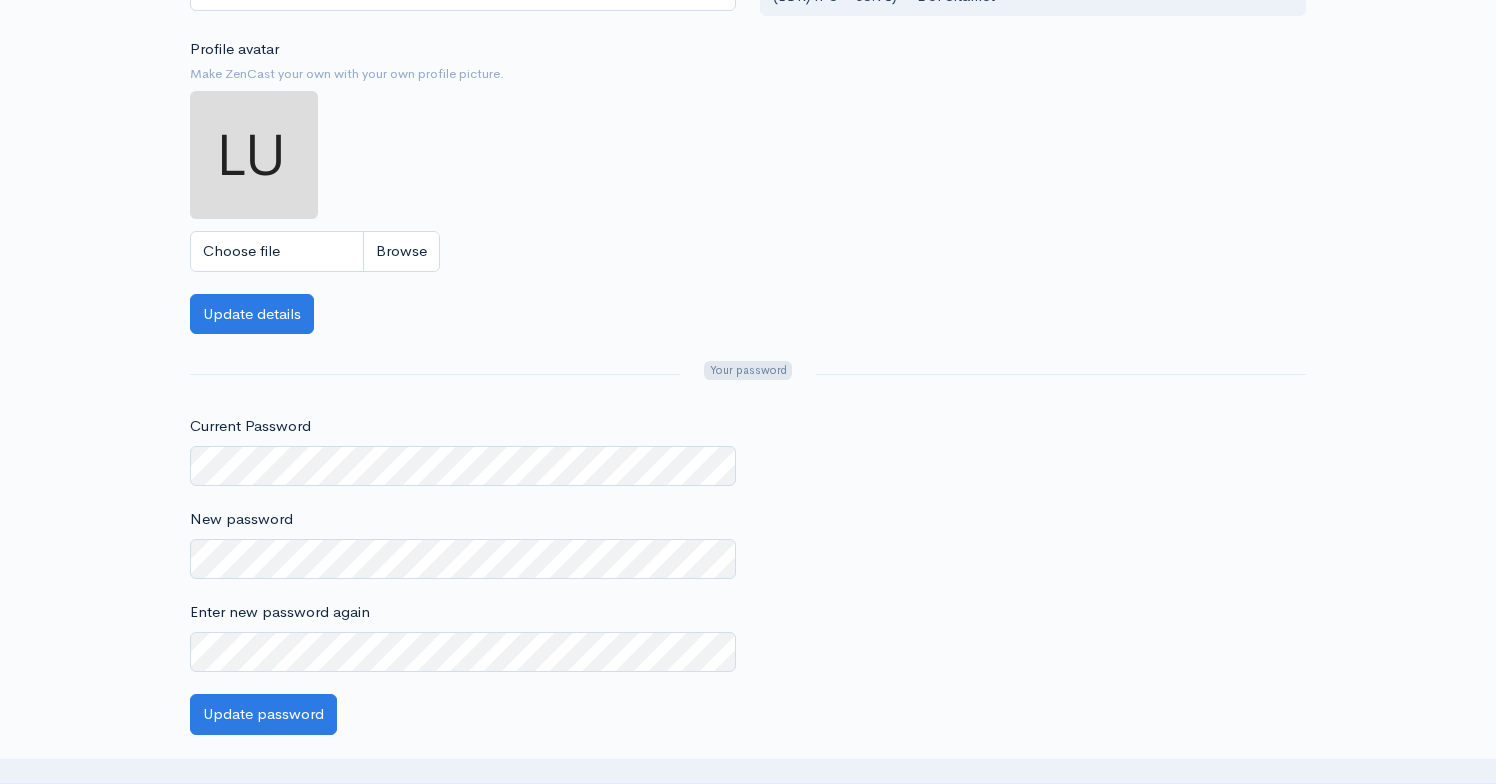 scroll, scrollTop: 468, scrollLeft: 0, axis: vertical 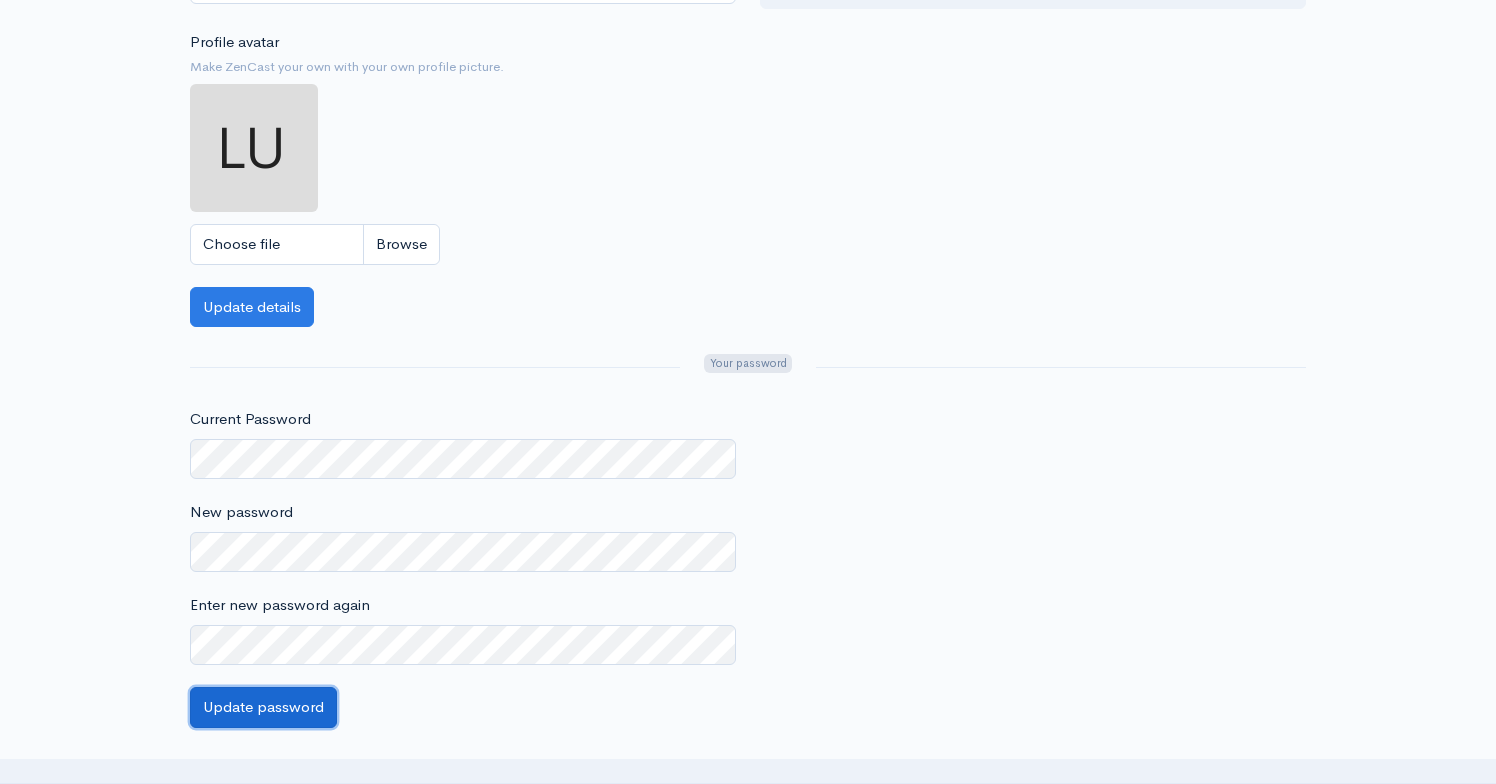 click on "Update password" at bounding box center [263, 707] 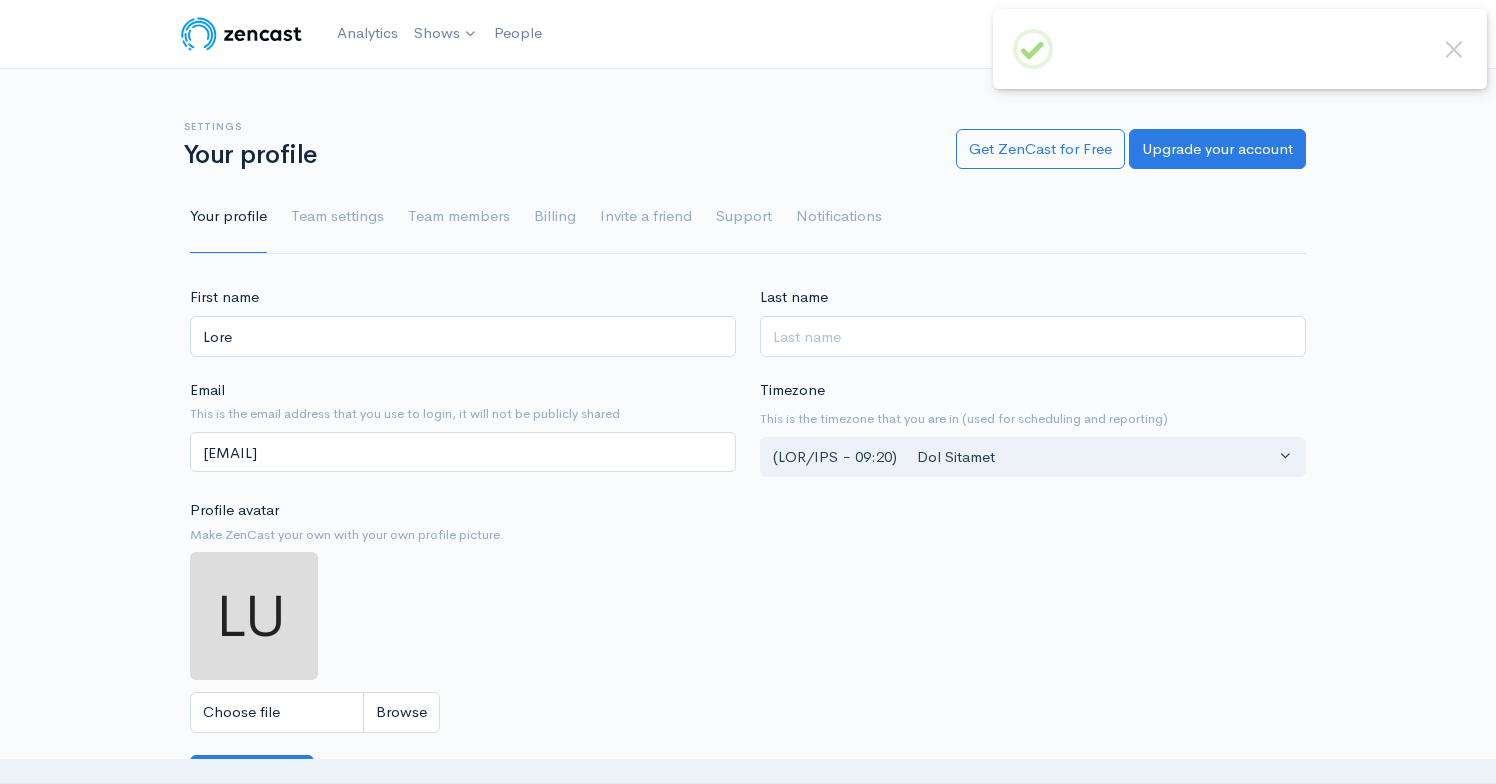 scroll, scrollTop: 0, scrollLeft: 0, axis: both 